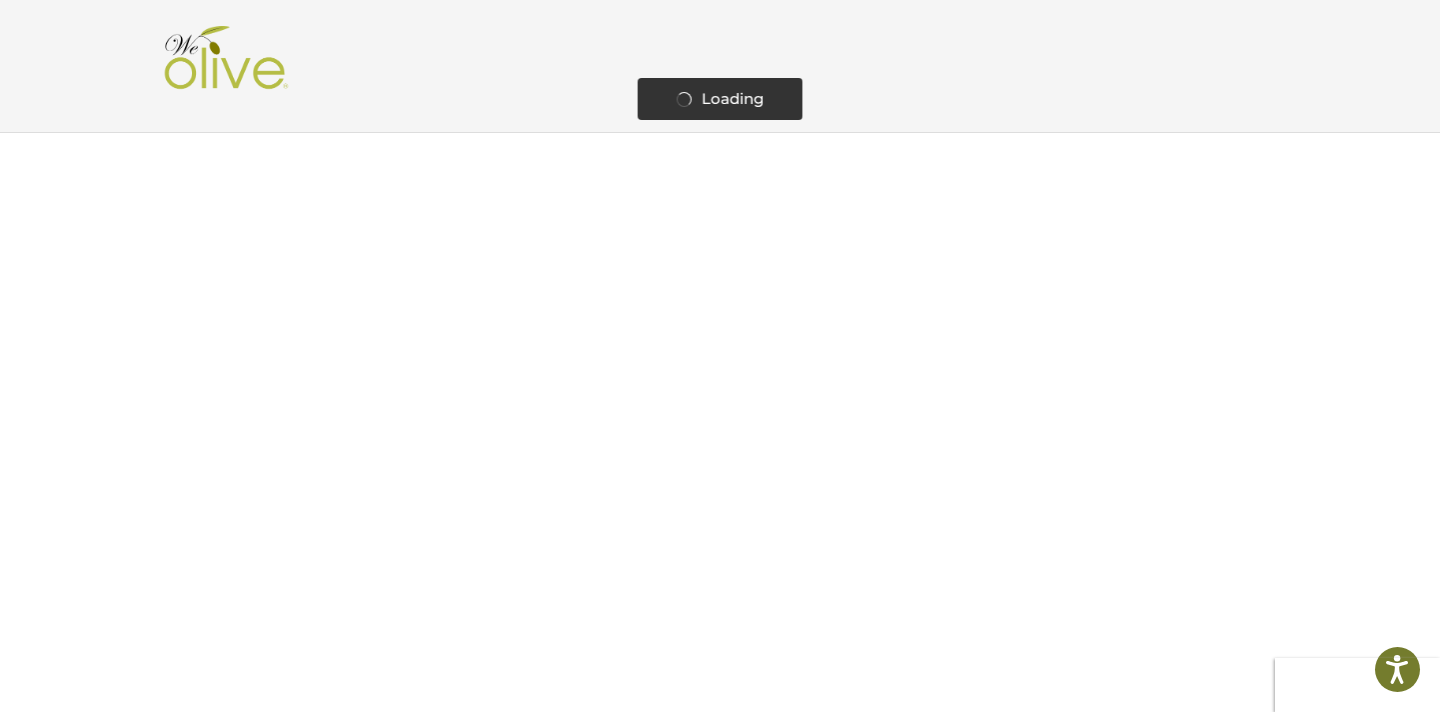 scroll, scrollTop: 0, scrollLeft: 0, axis: both 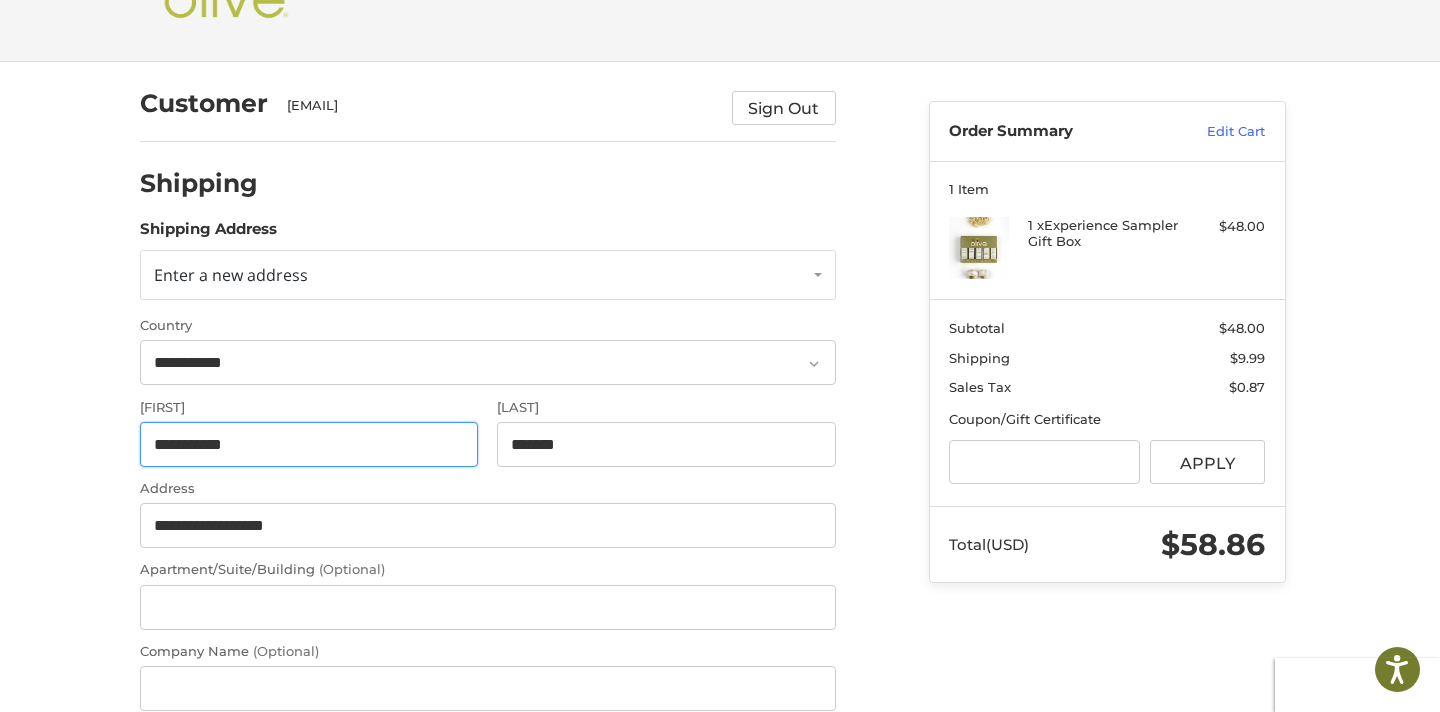 click on "**********" at bounding box center [309, 444] 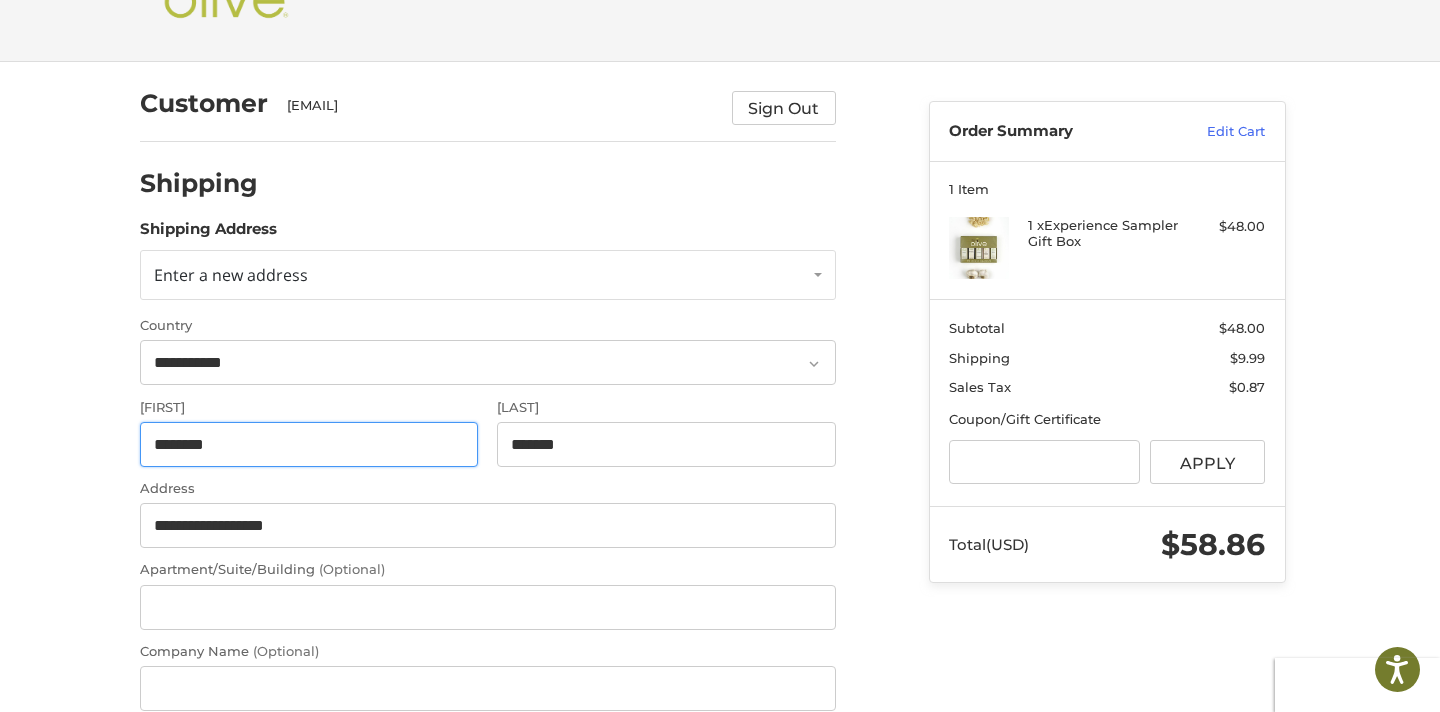 type on "********" 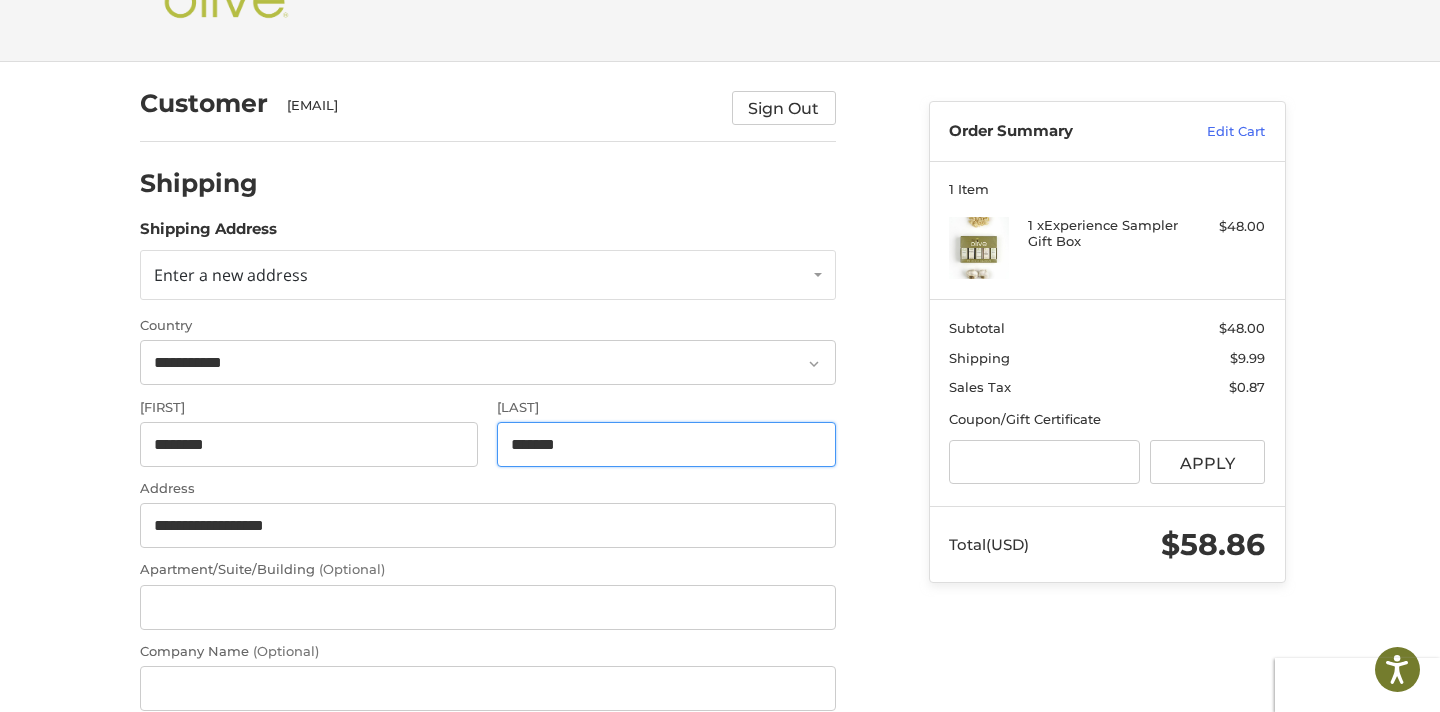 click on "****" at bounding box center [666, 444] 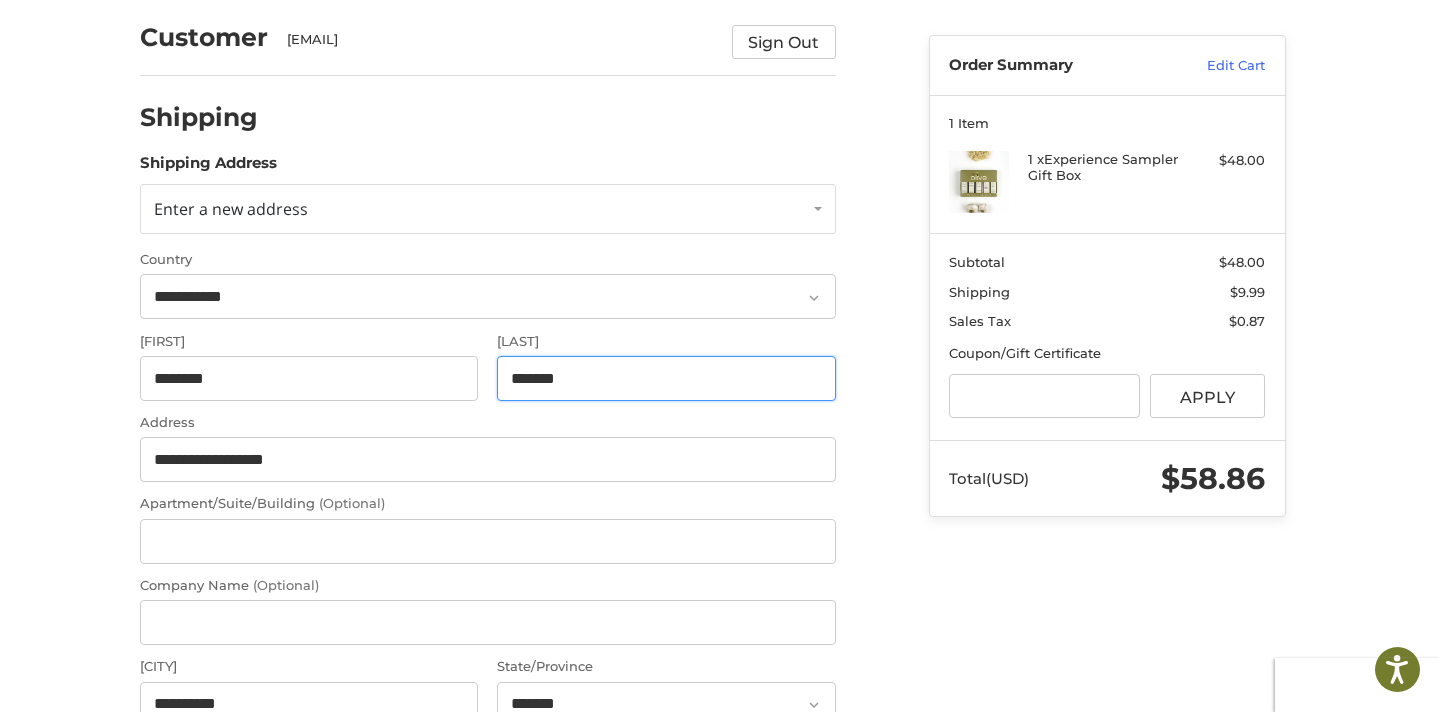 scroll, scrollTop: 143, scrollLeft: 0, axis: vertical 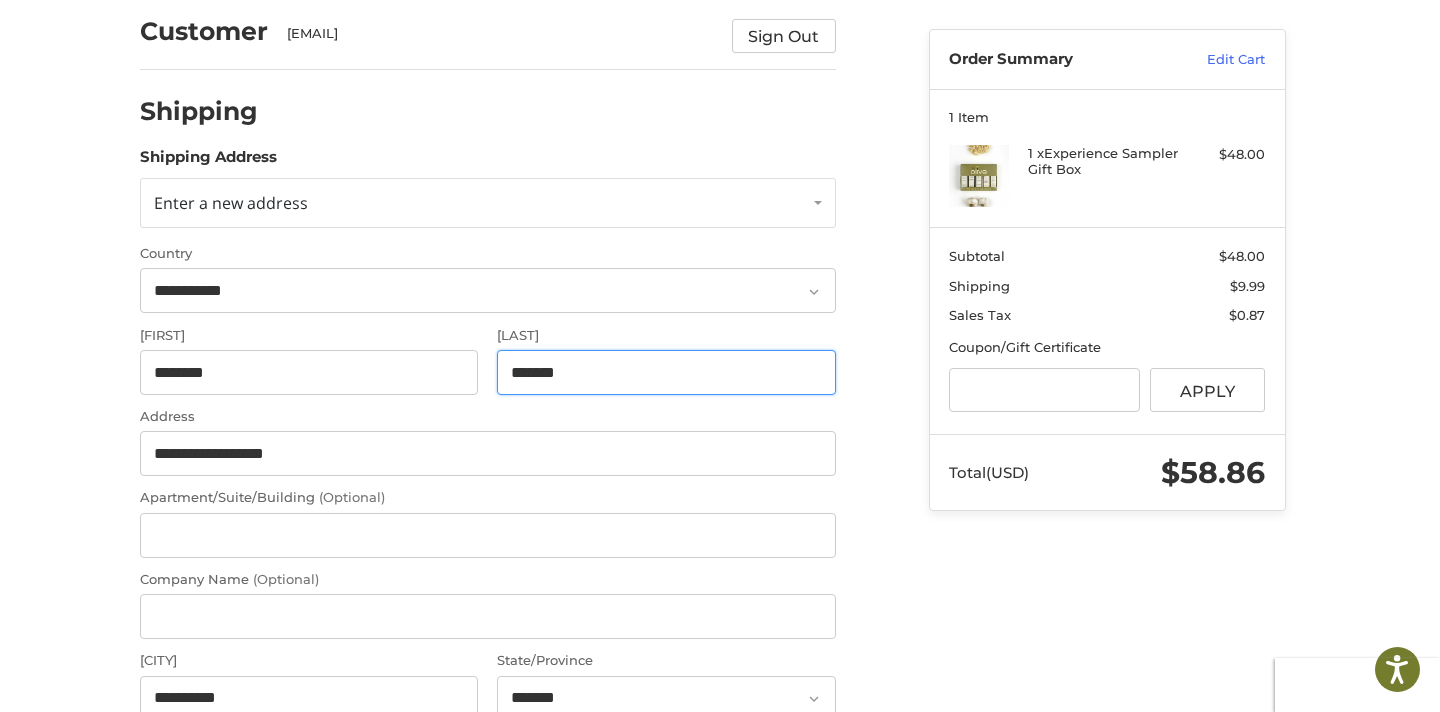 type on "****" 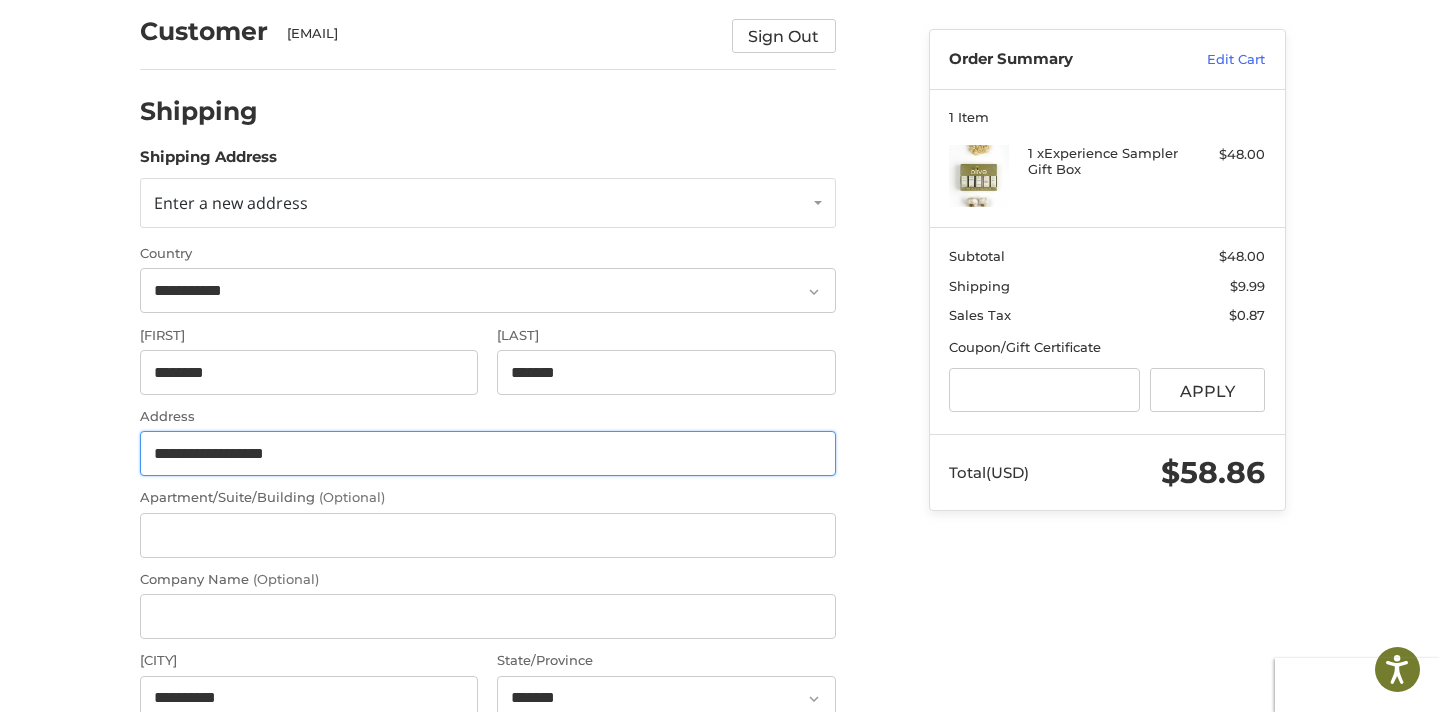 click on "**********" at bounding box center (488, 453) 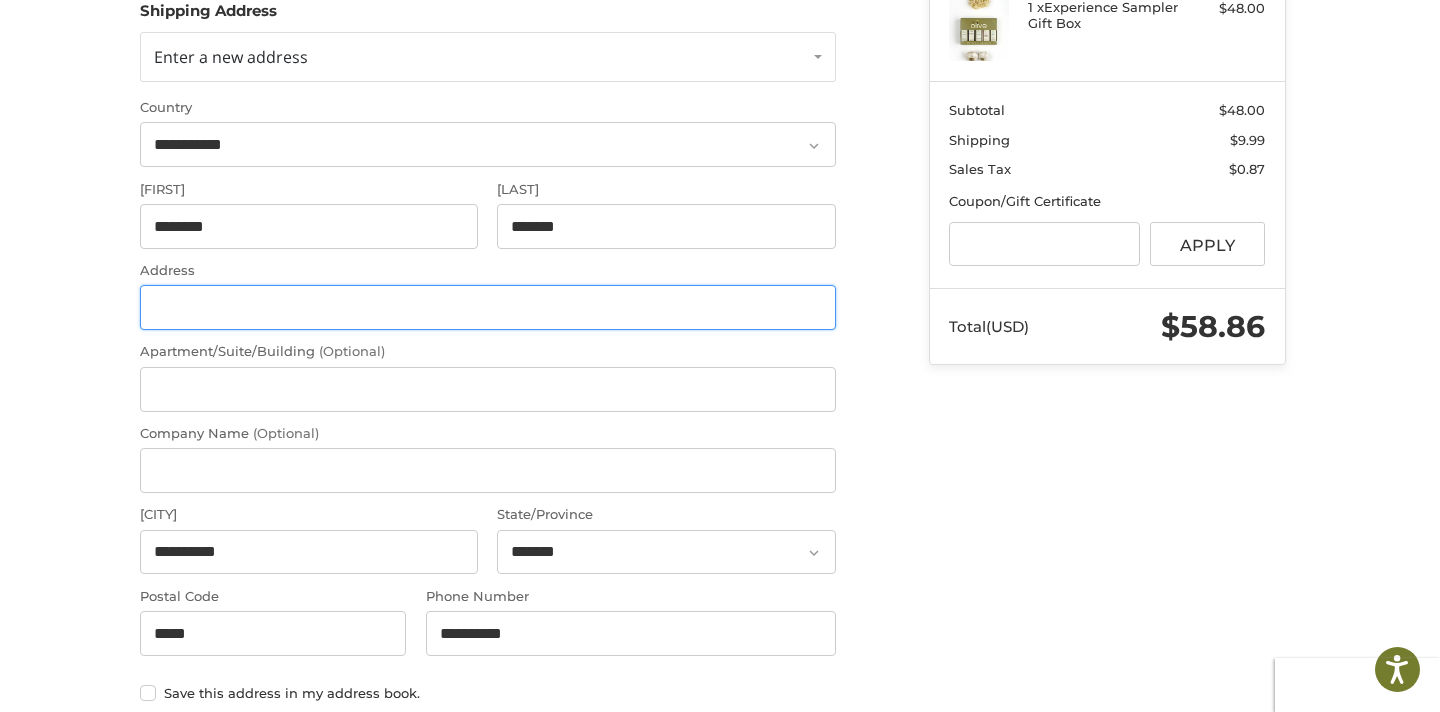 scroll, scrollTop: 348, scrollLeft: 0, axis: vertical 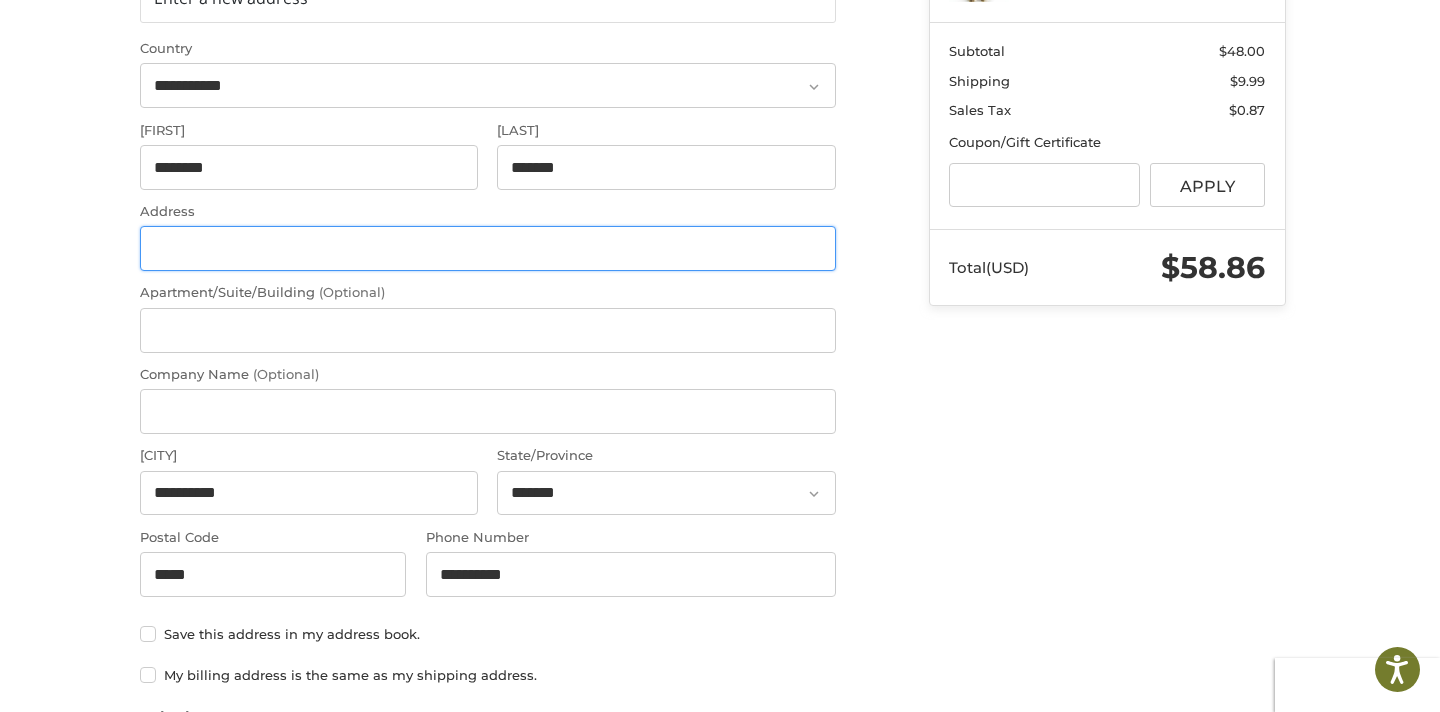 type 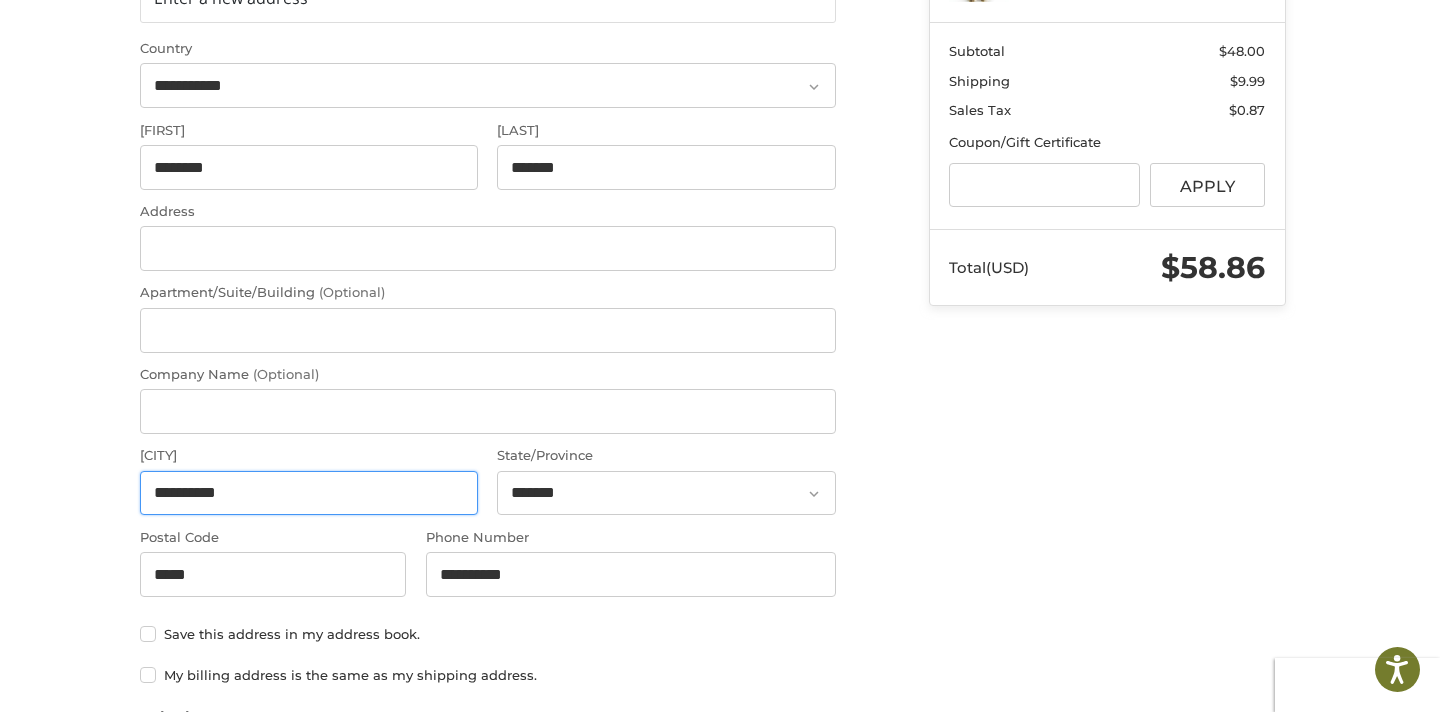 click on "**********" at bounding box center (309, 493) 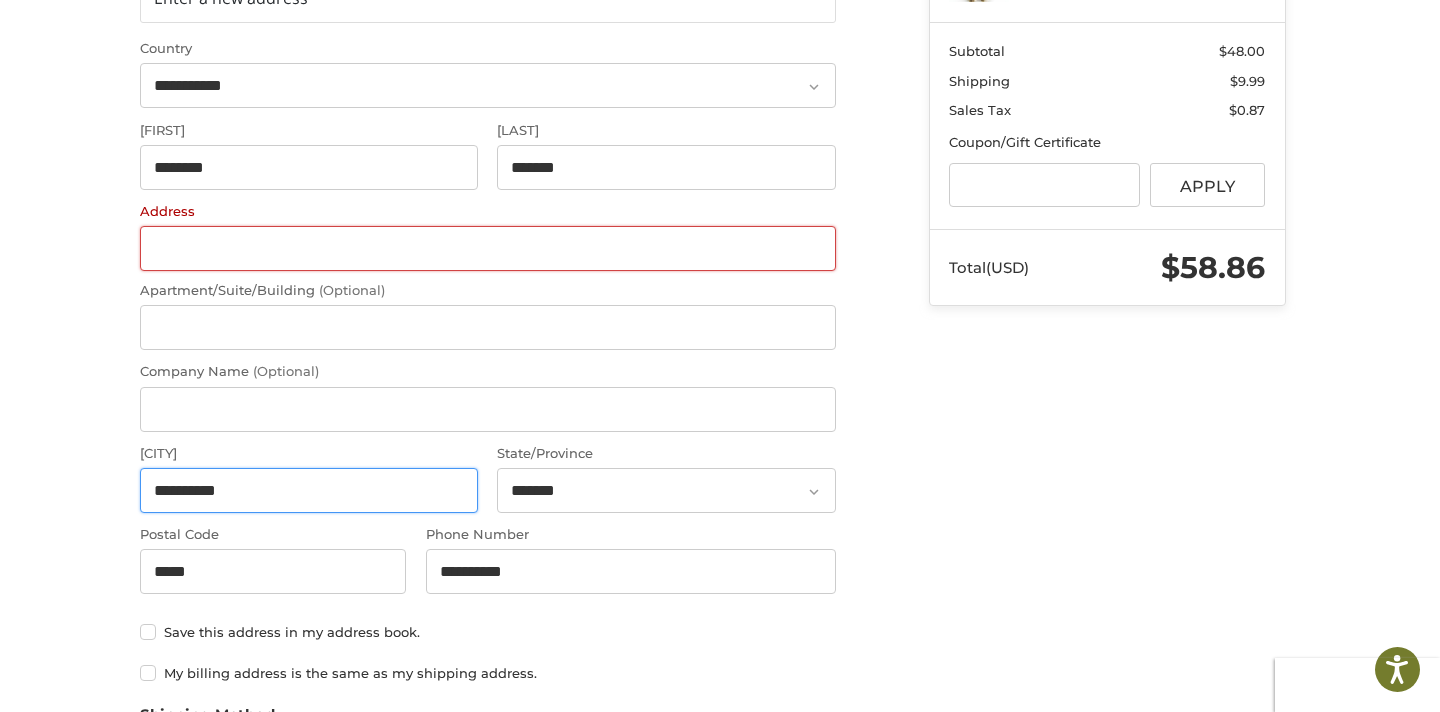click on "**********" at bounding box center [309, 490] 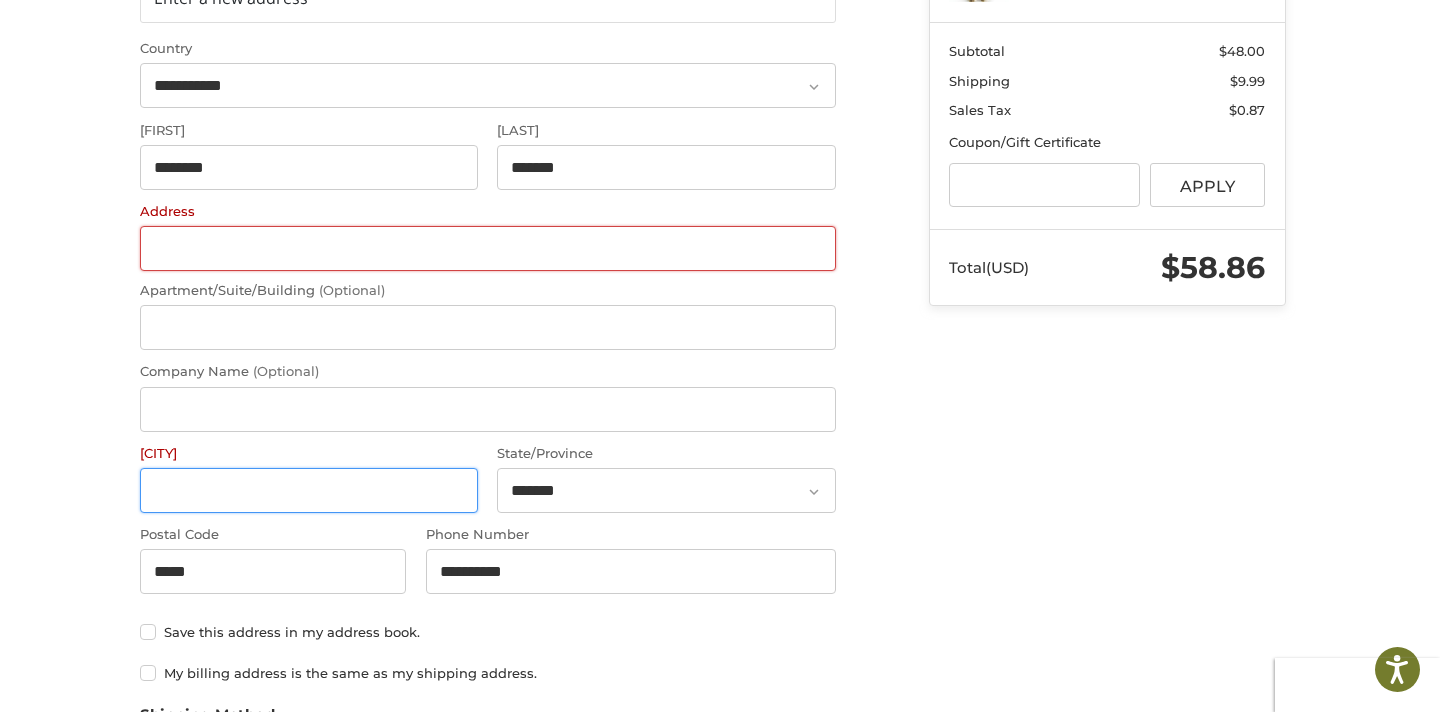 type 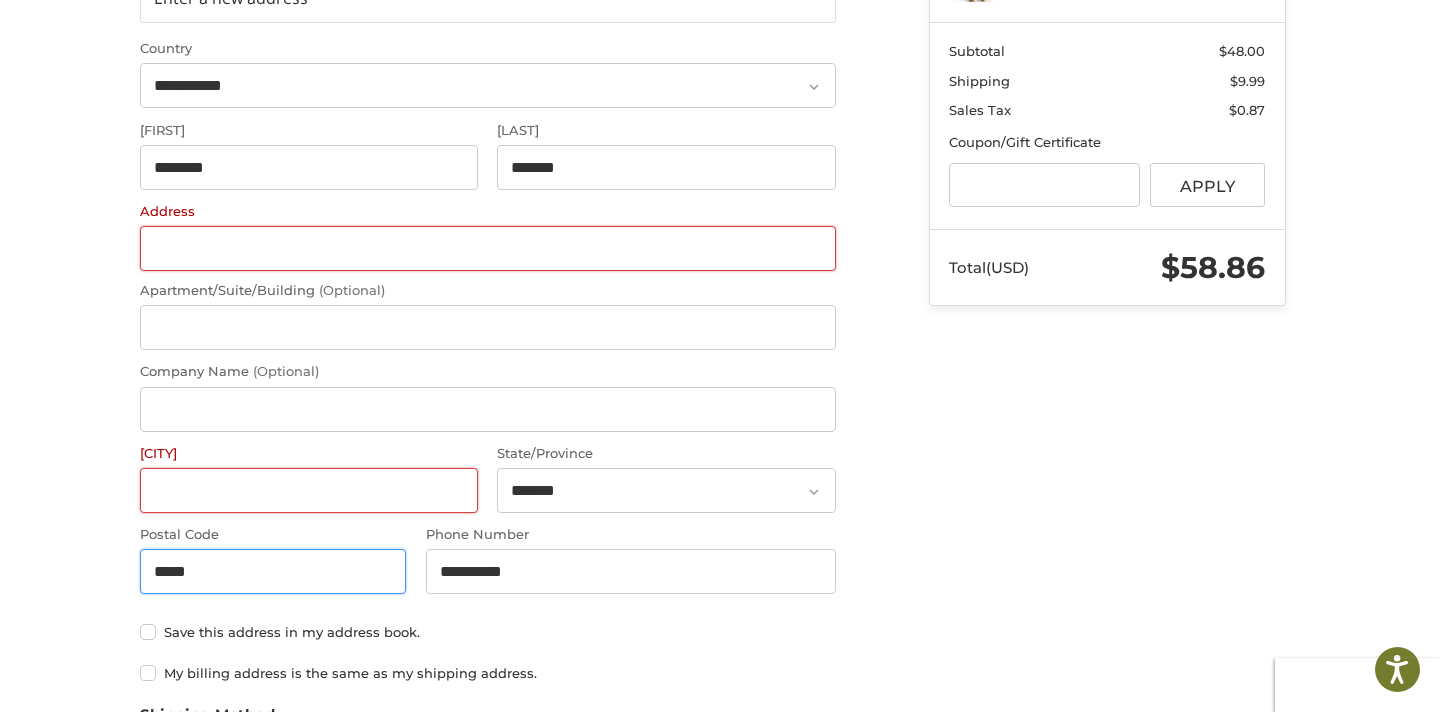click on "Postal Code *****" at bounding box center [273, 561] 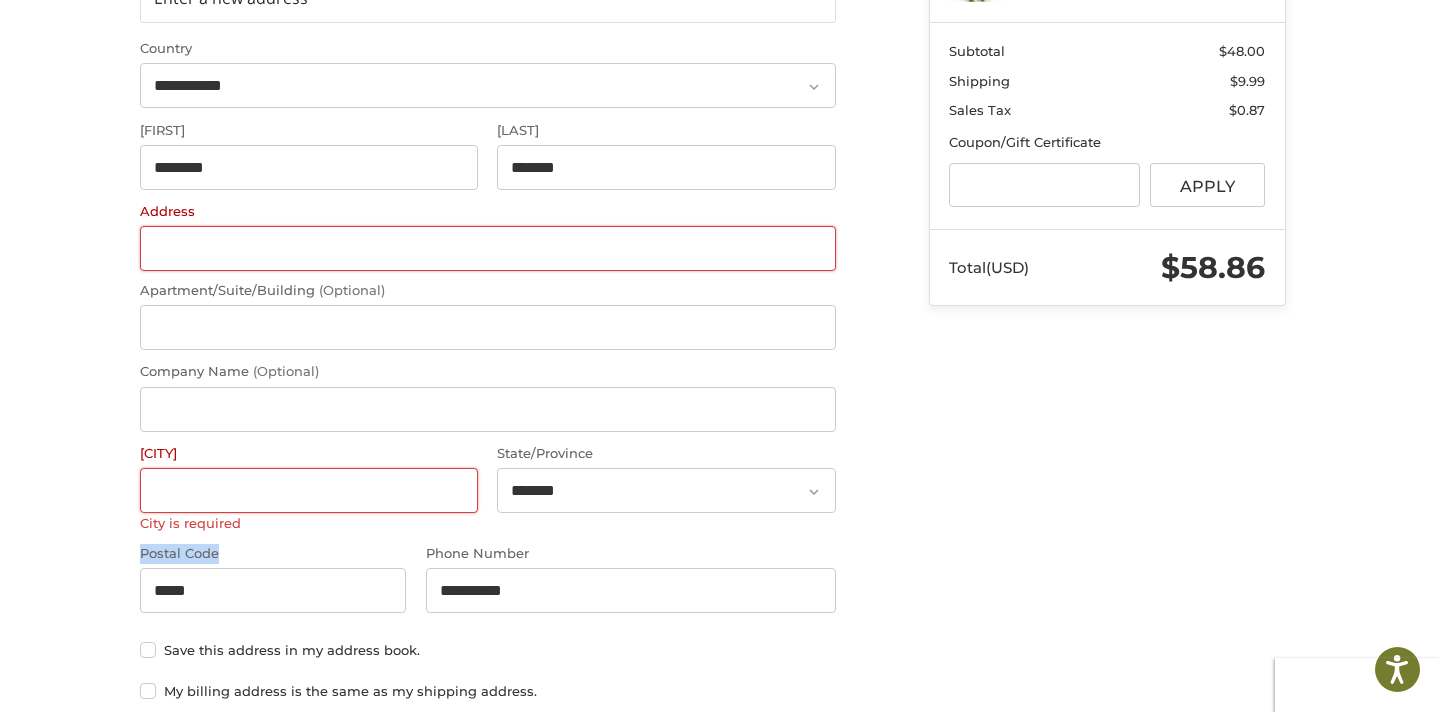 click on "Postal Code" at bounding box center [273, 554] 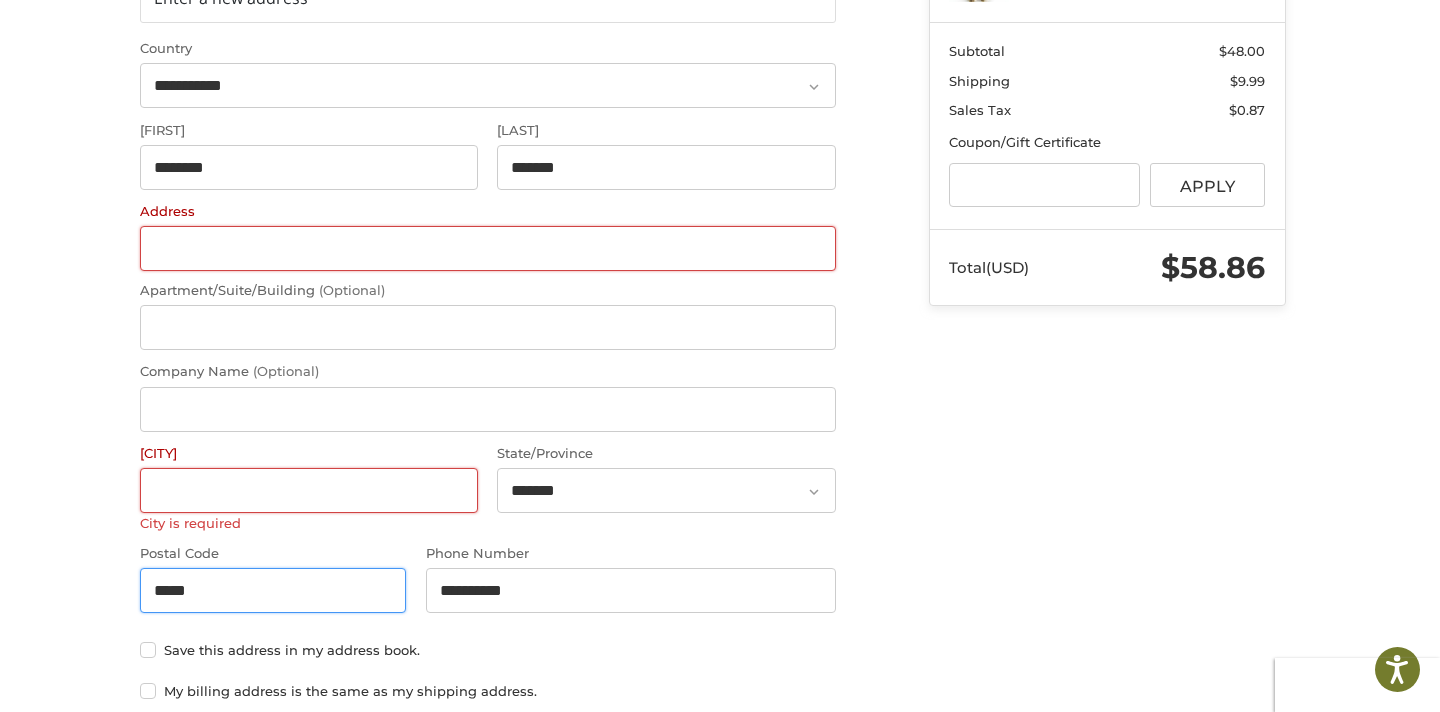 click on "*****" at bounding box center (273, 590) 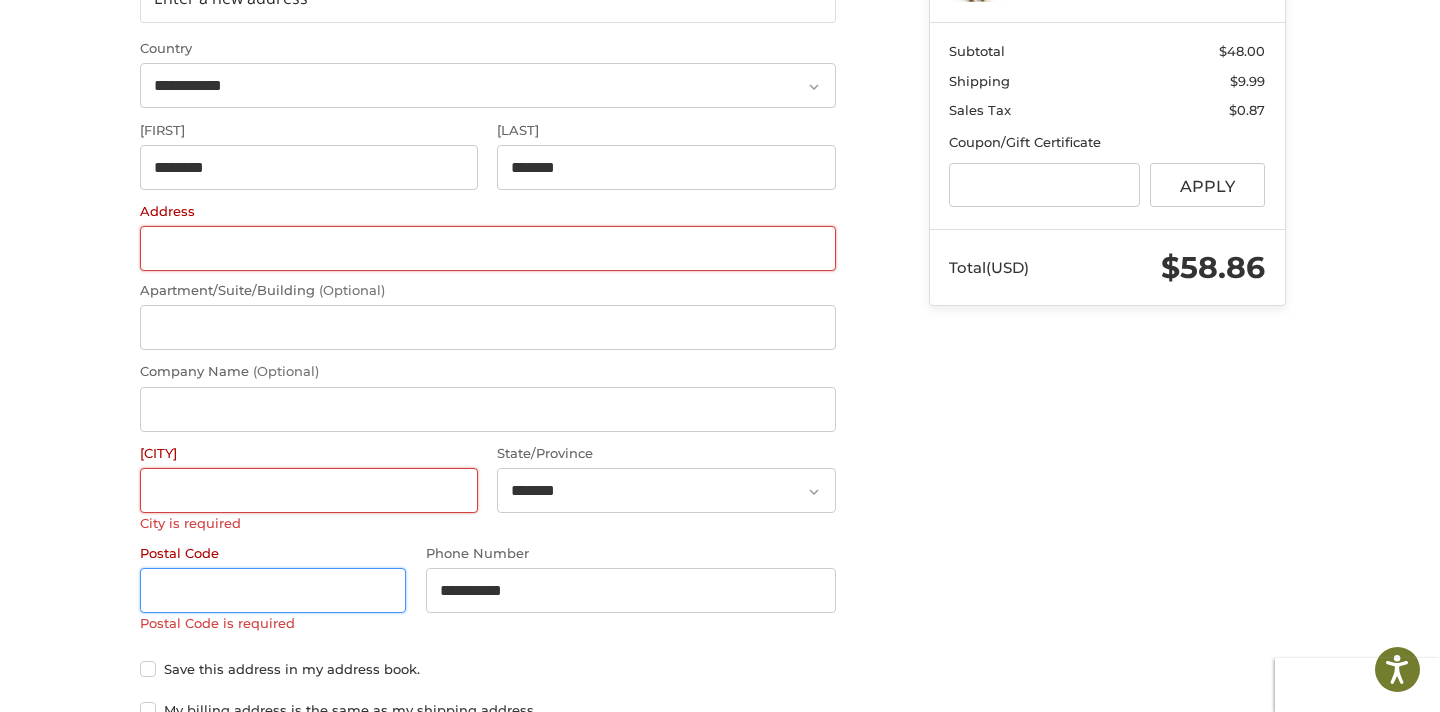 type 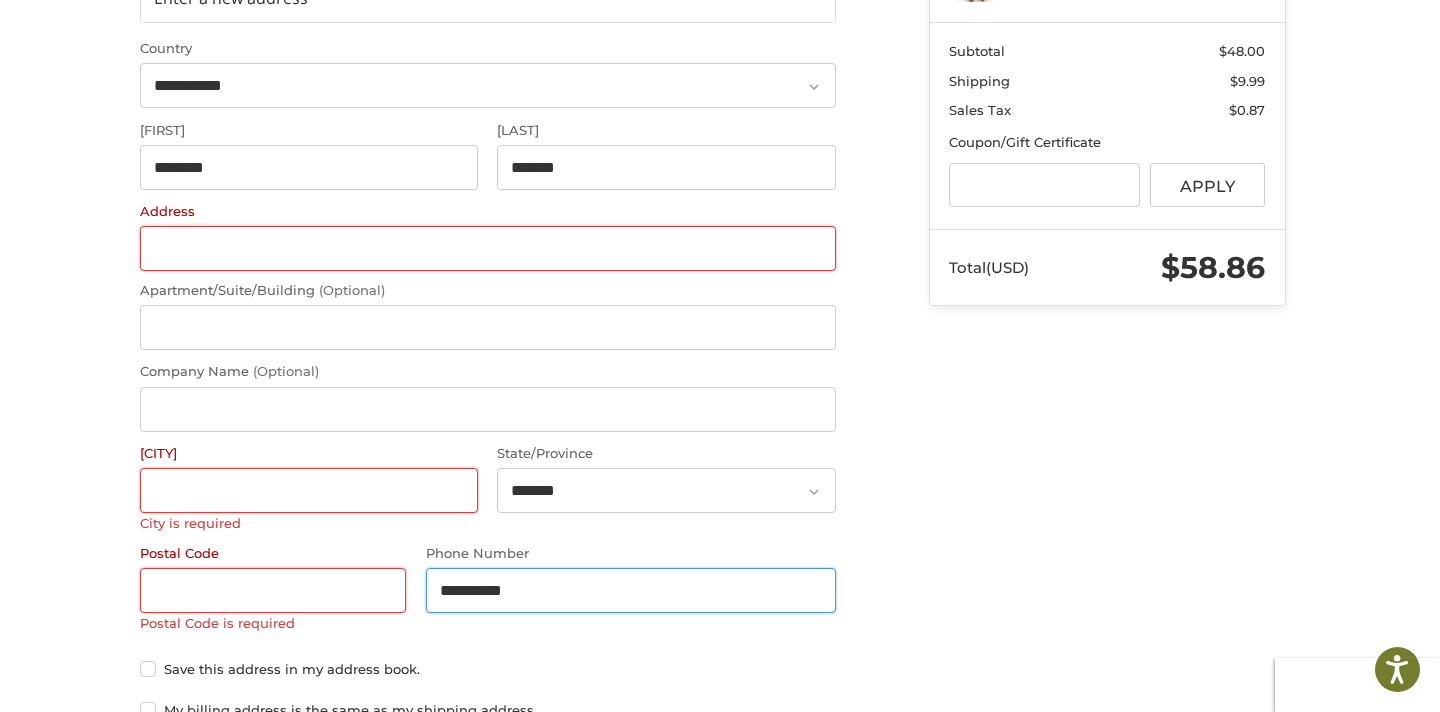 click on "**********" at bounding box center (631, 590) 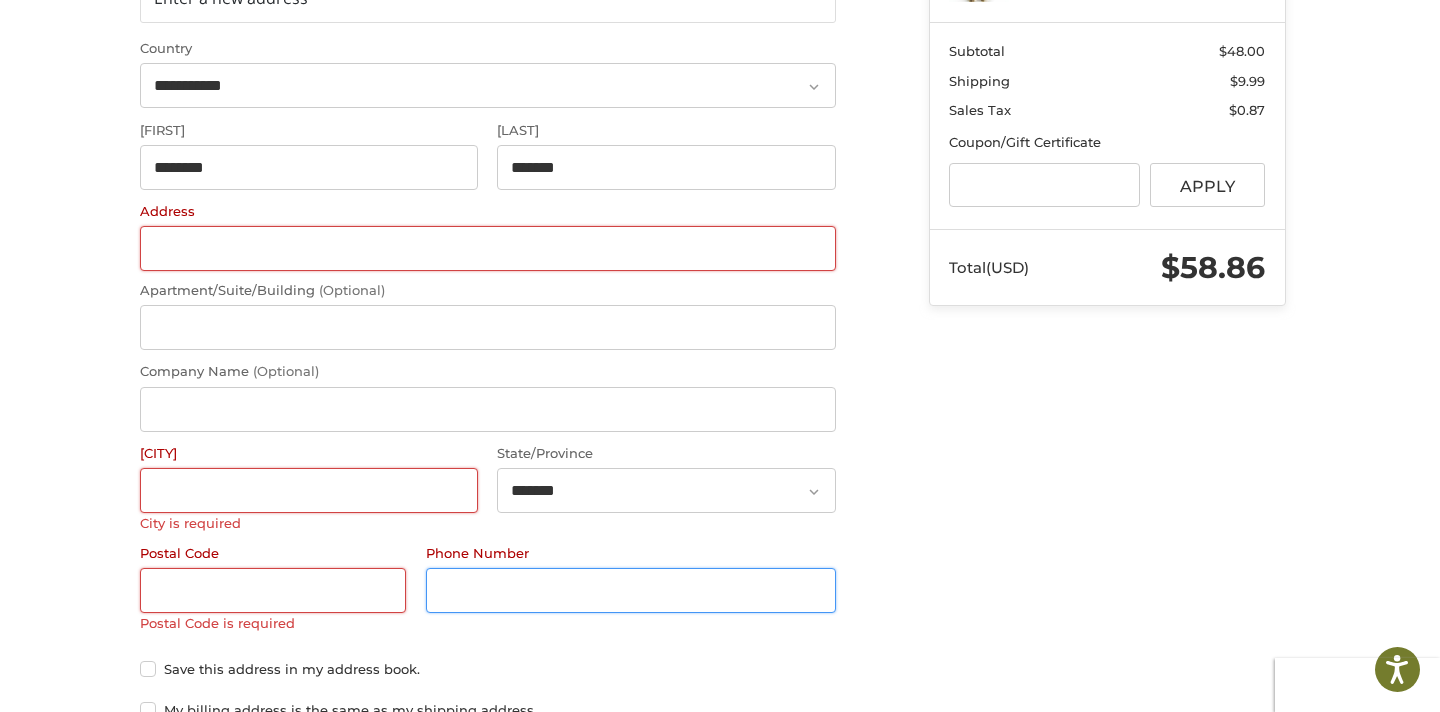 type 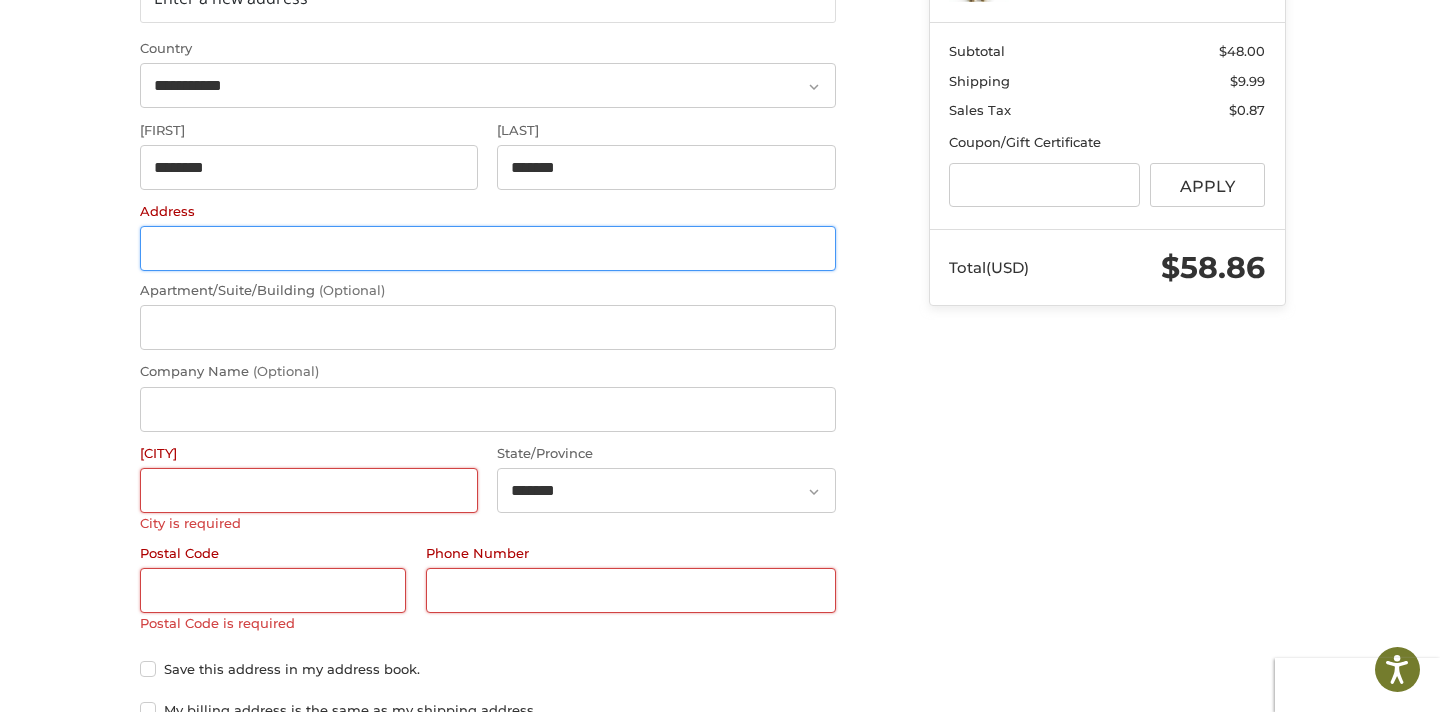 click on "Address" at bounding box center (488, 248) 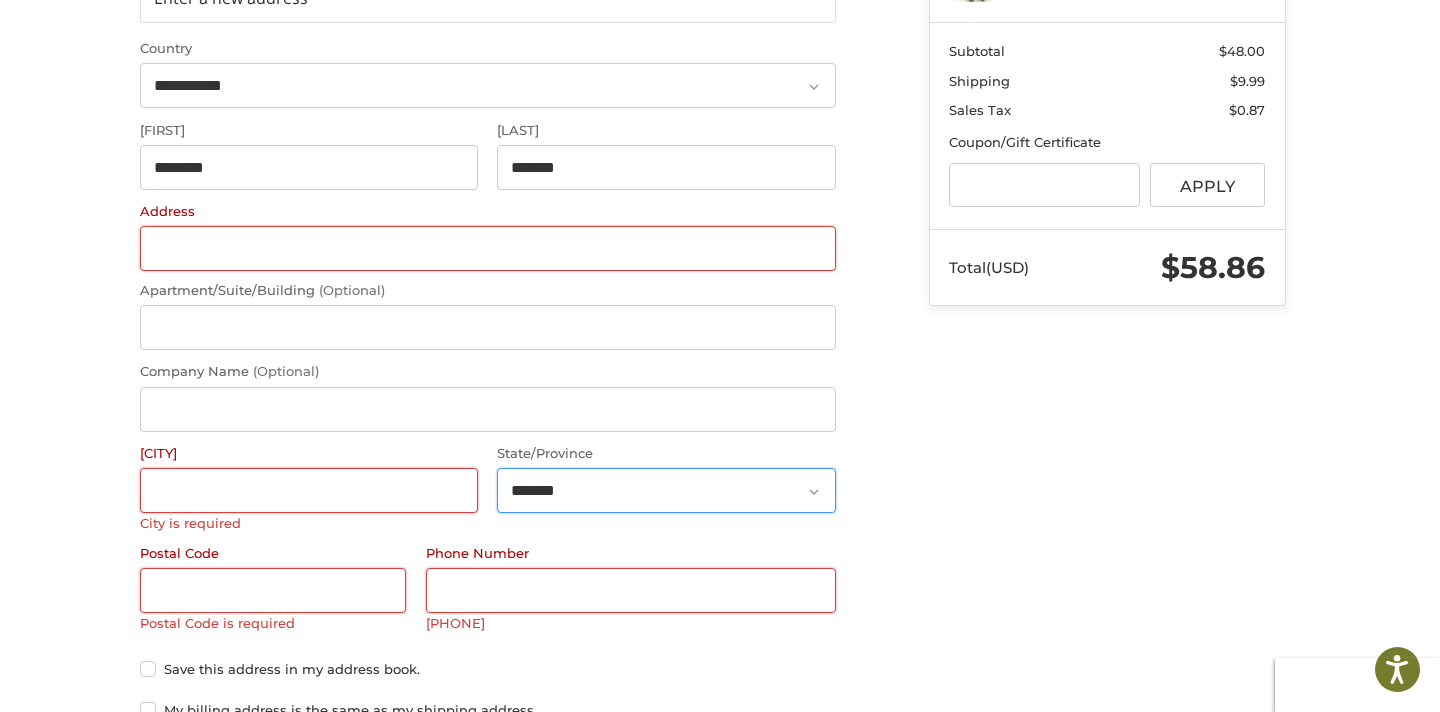 click on "**********" at bounding box center [666, 490] 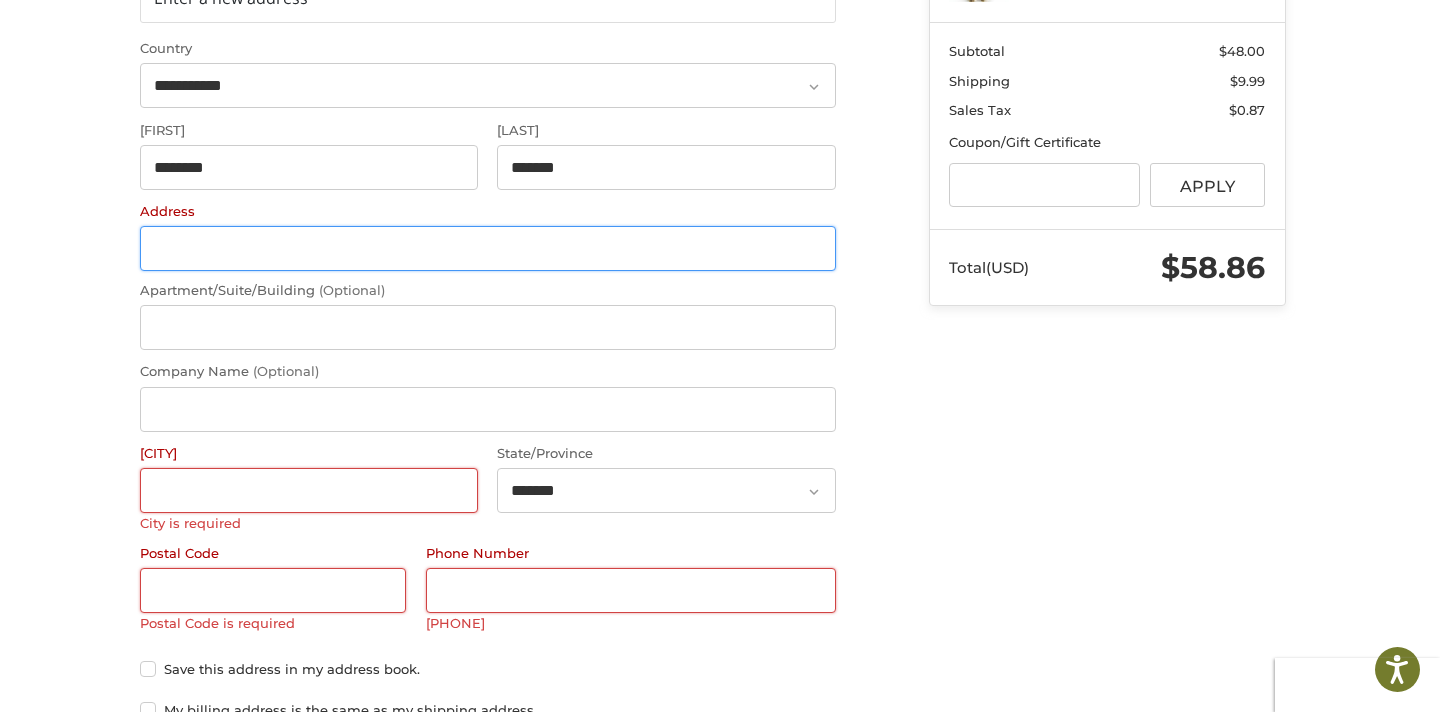 click on "Address" at bounding box center [488, 248] 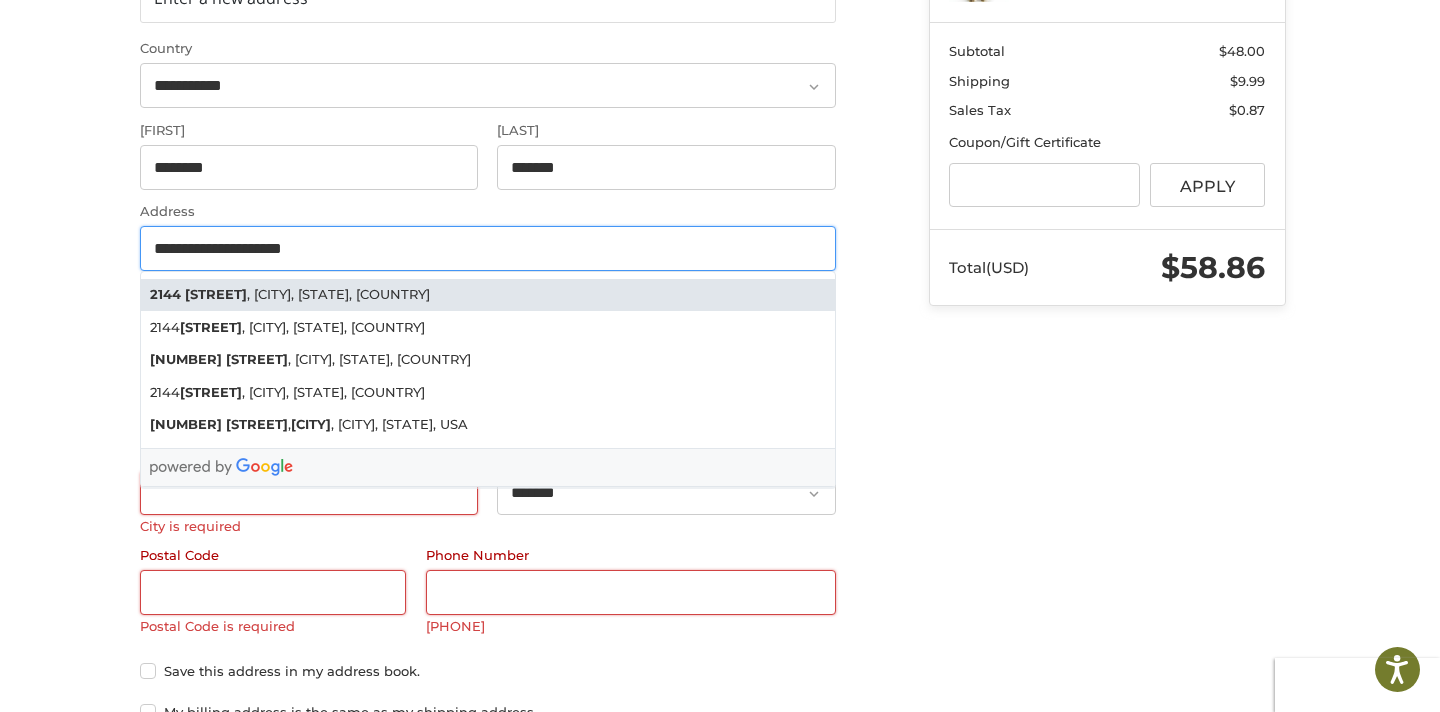 type on "**********" 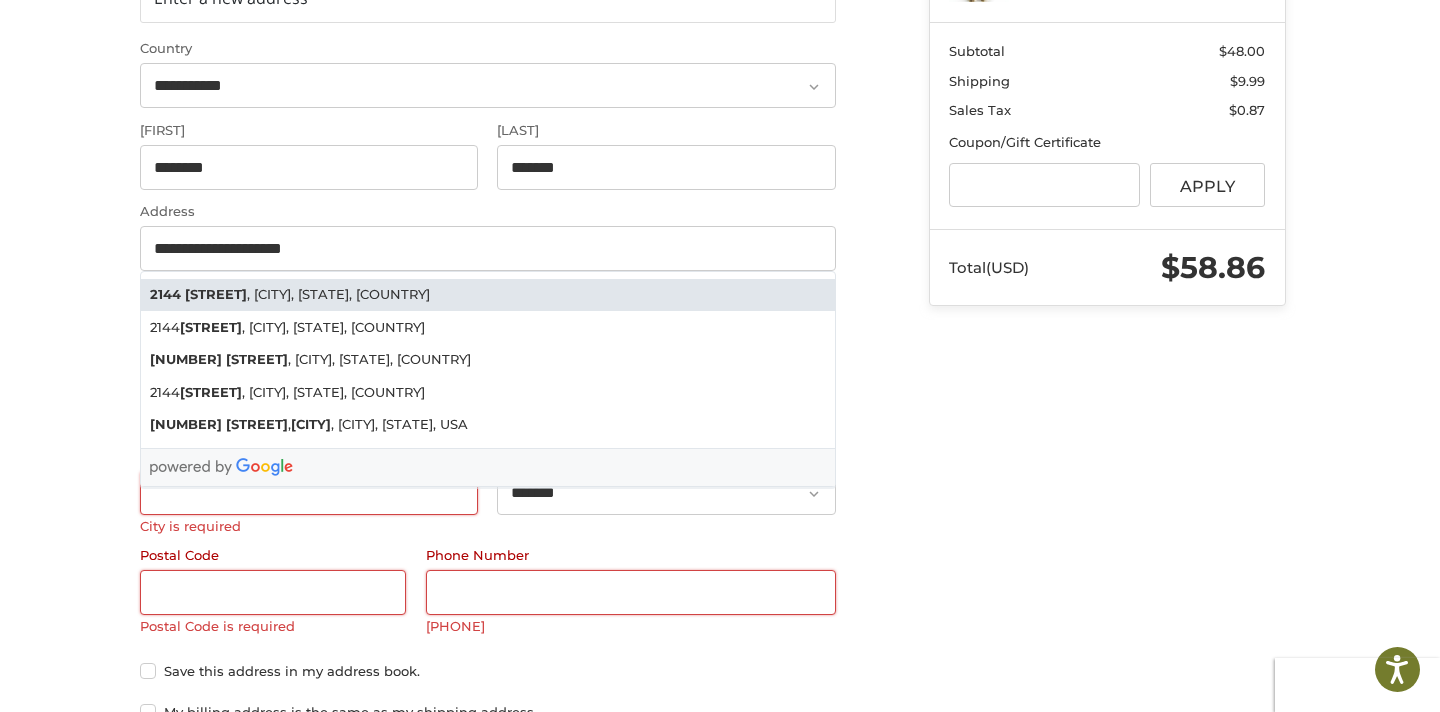 click on "**********" at bounding box center [720, 523] 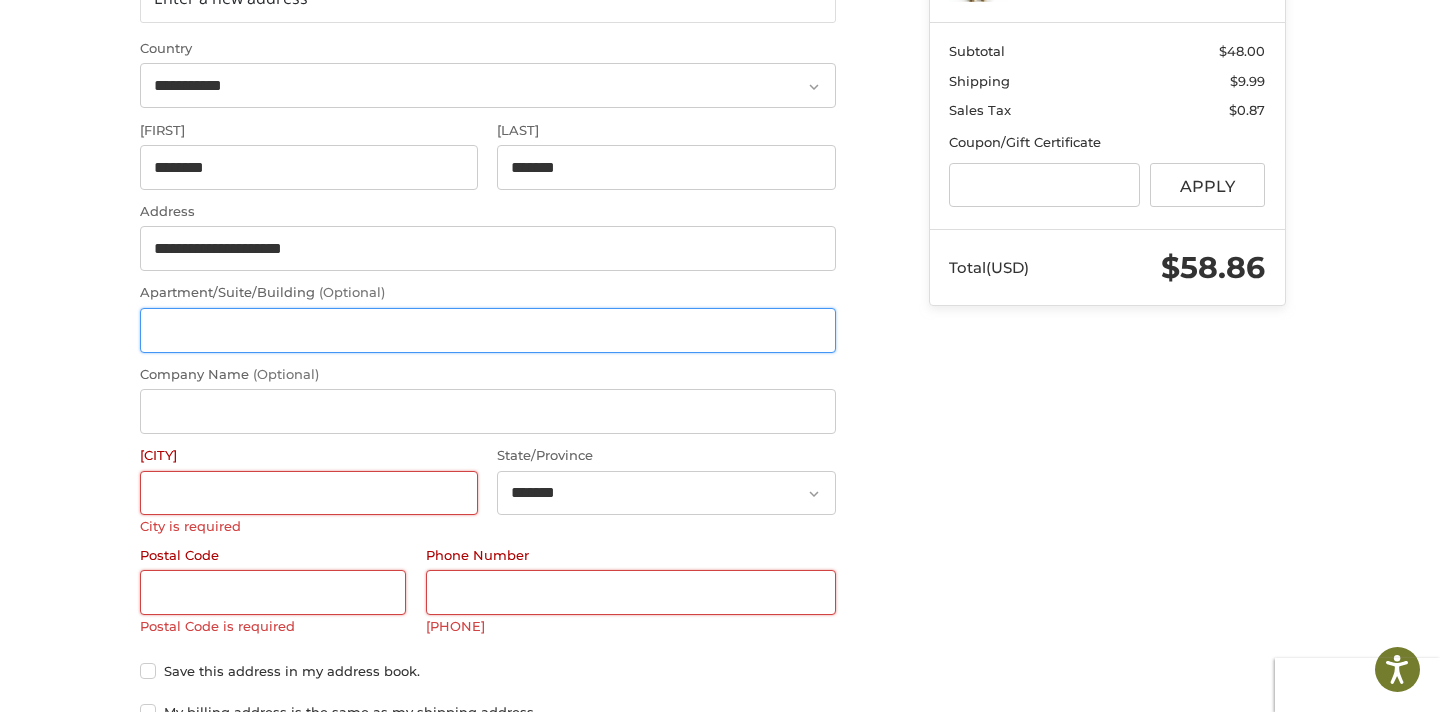click on "Apartment/Suite/Building   (Optional)" at bounding box center [488, 330] 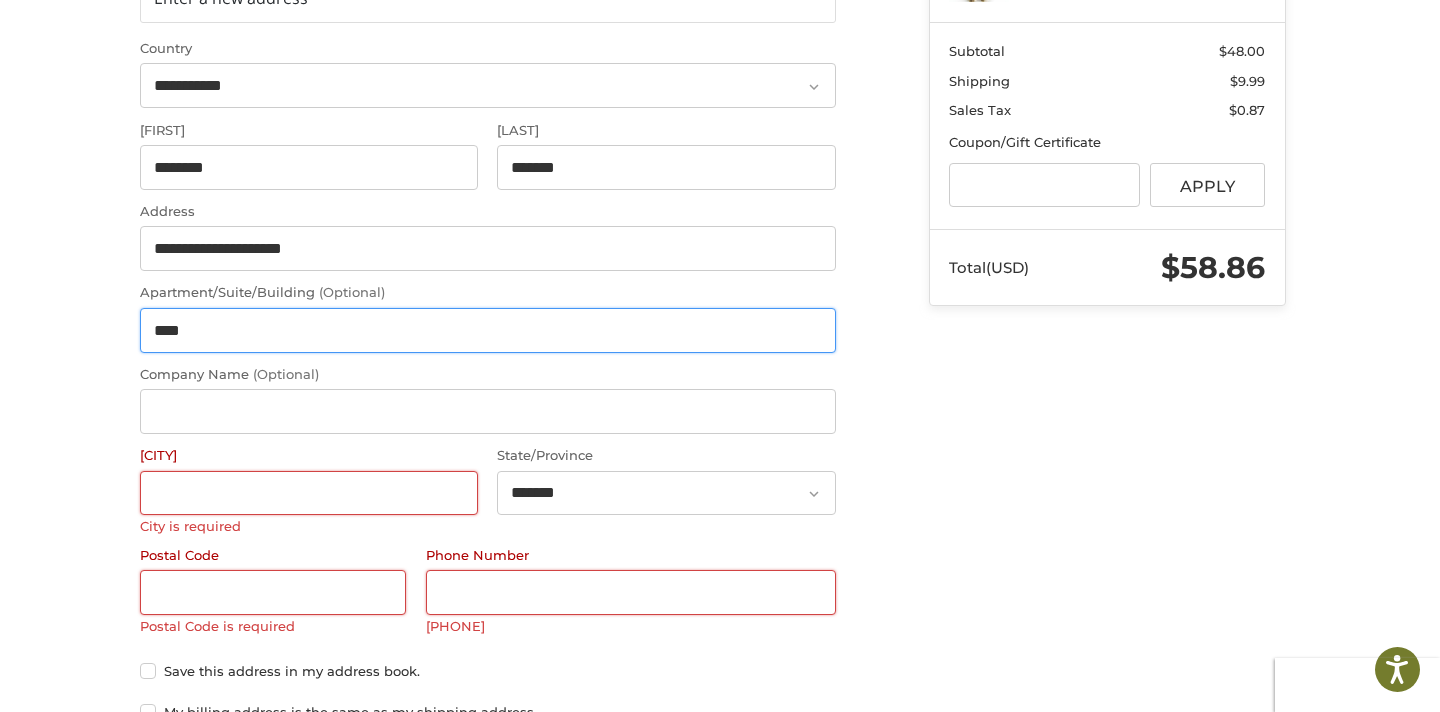 type on "****" 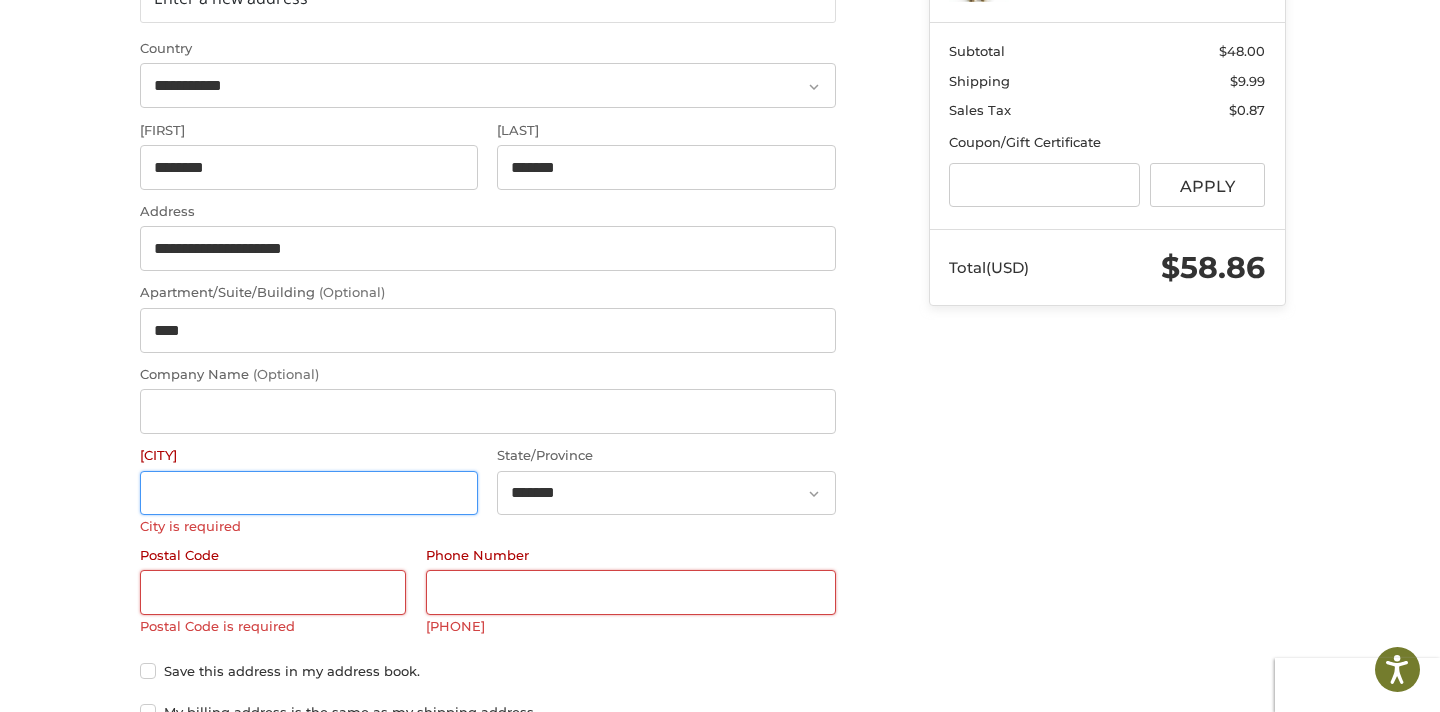 click on "[CITY]" at bounding box center [309, 493] 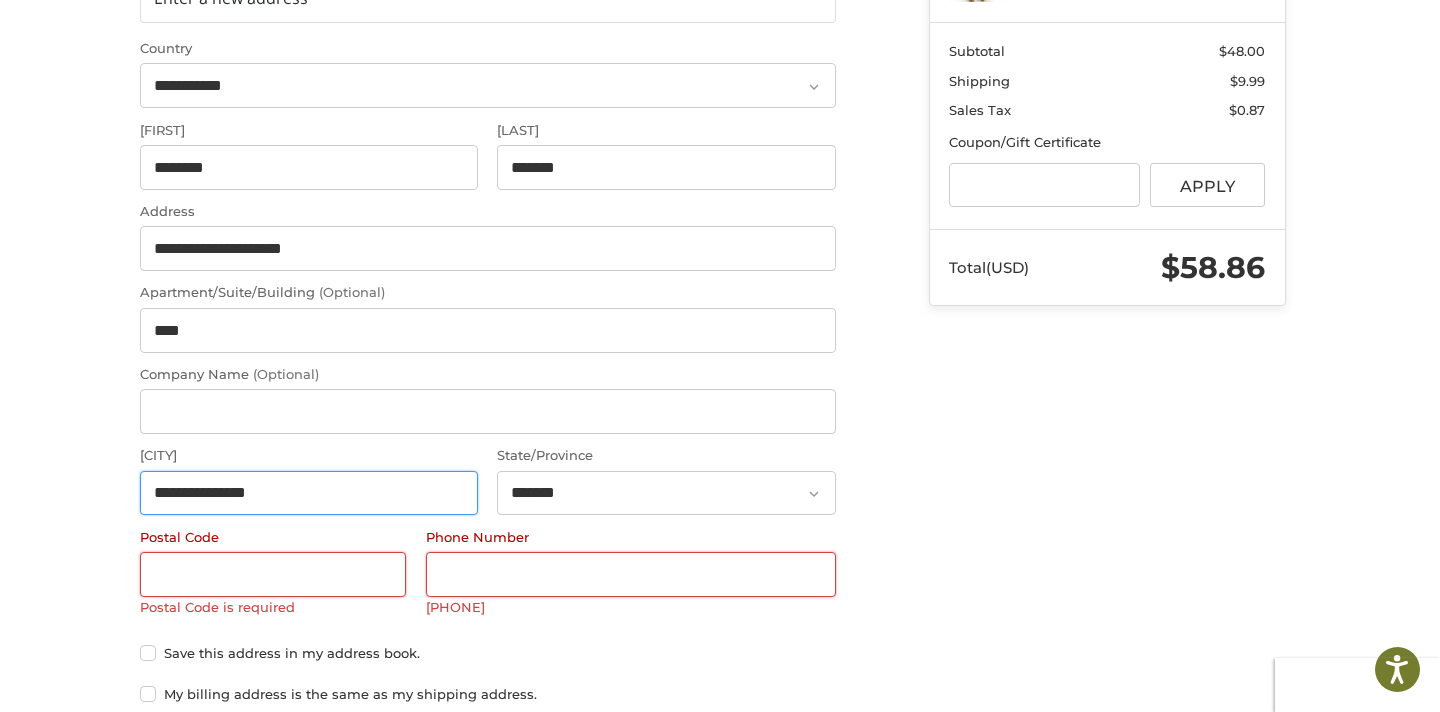type on "**********" 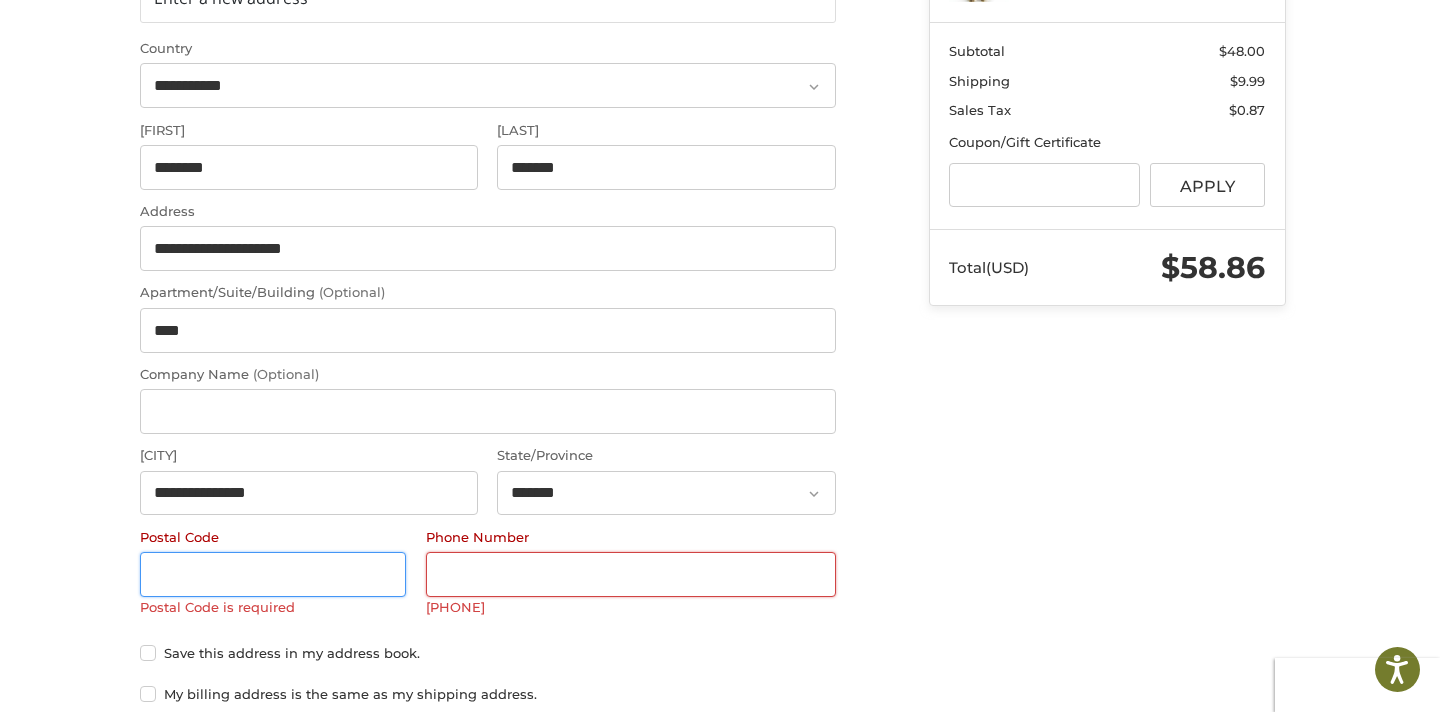 click on "Postal Code" at bounding box center [273, 574] 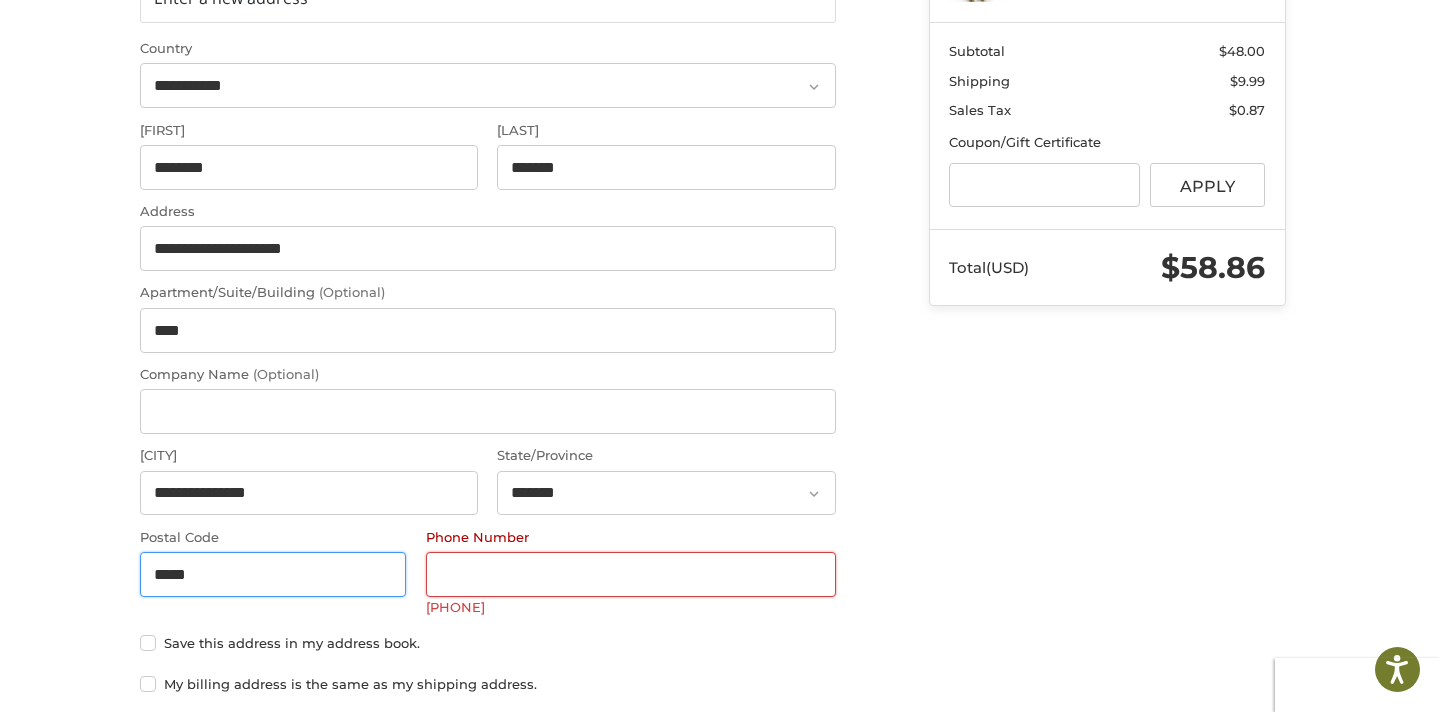 type on "*****" 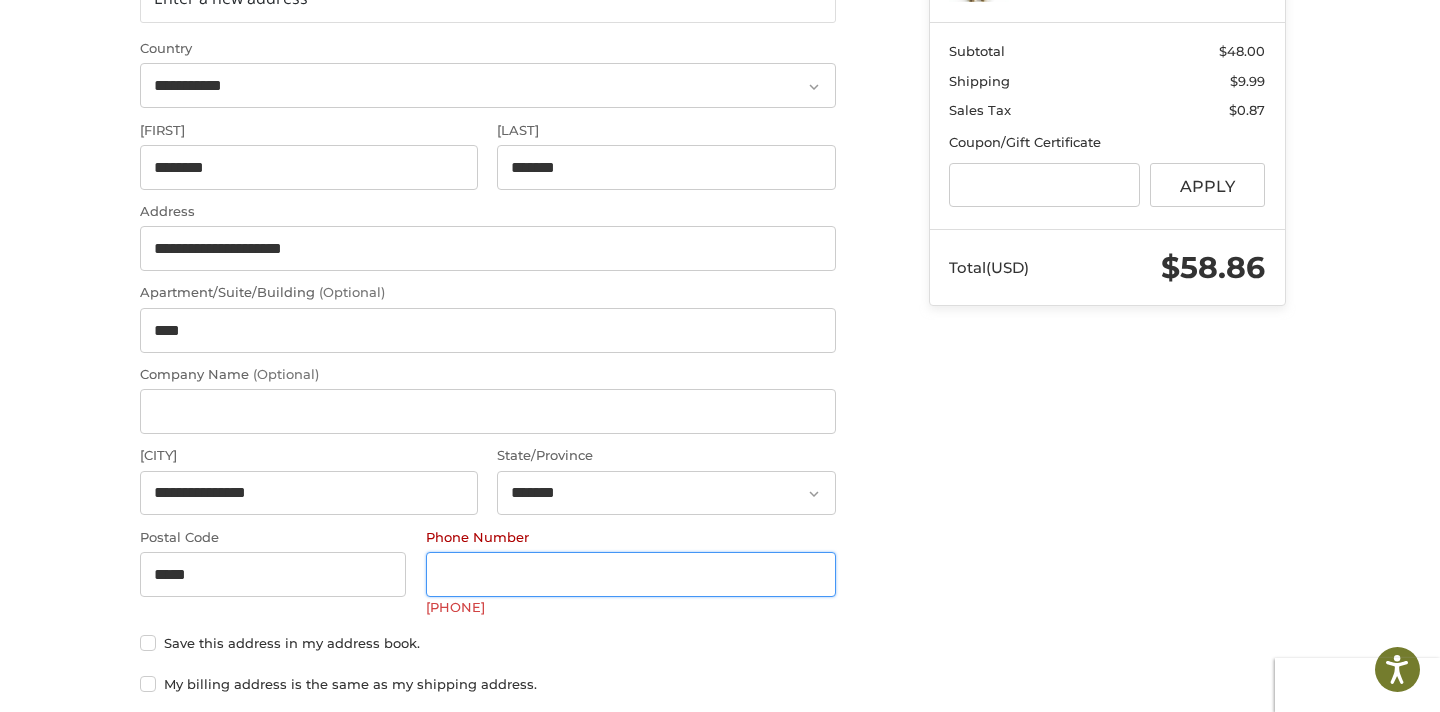 click on "Phone Number" at bounding box center (631, 574) 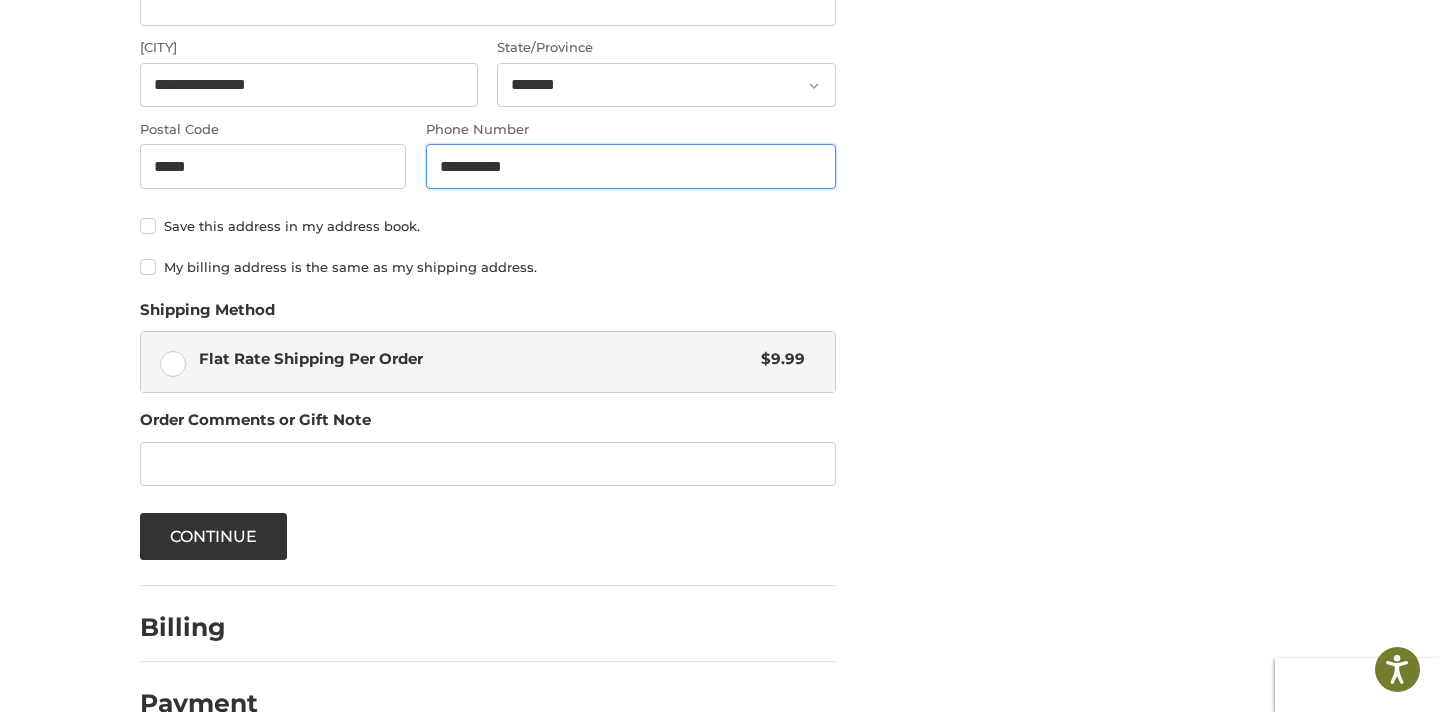 scroll, scrollTop: 763, scrollLeft: 0, axis: vertical 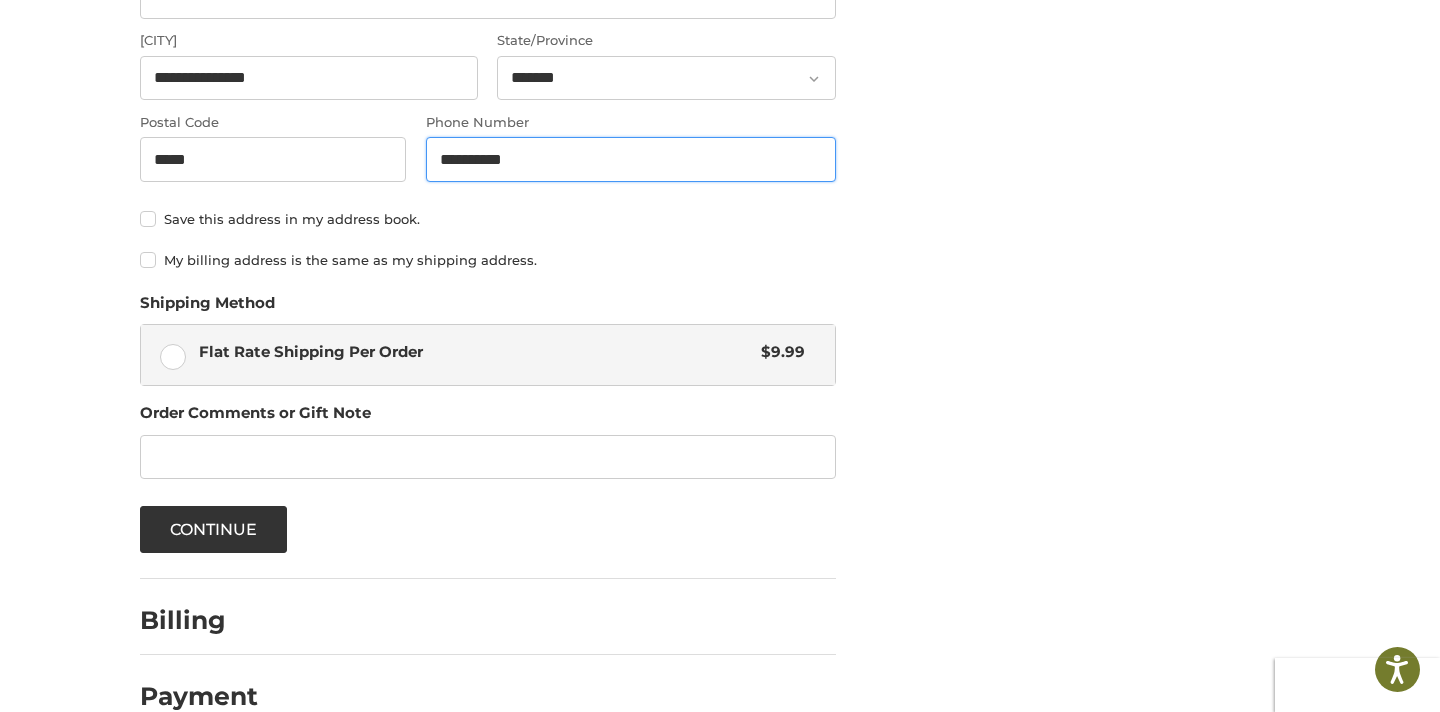 type on "**********" 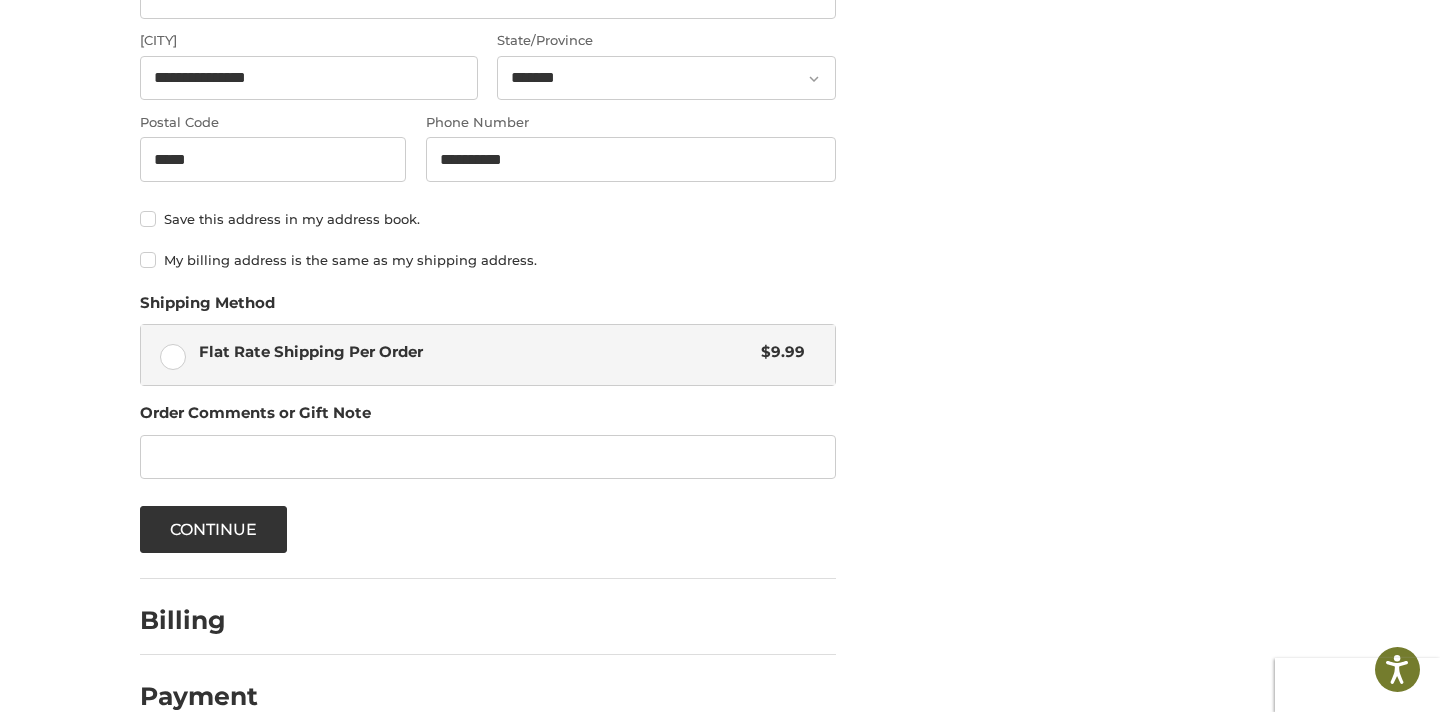 click on "Flat Rate Shipping Per Order $9.99" at bounding box center (488, 355) 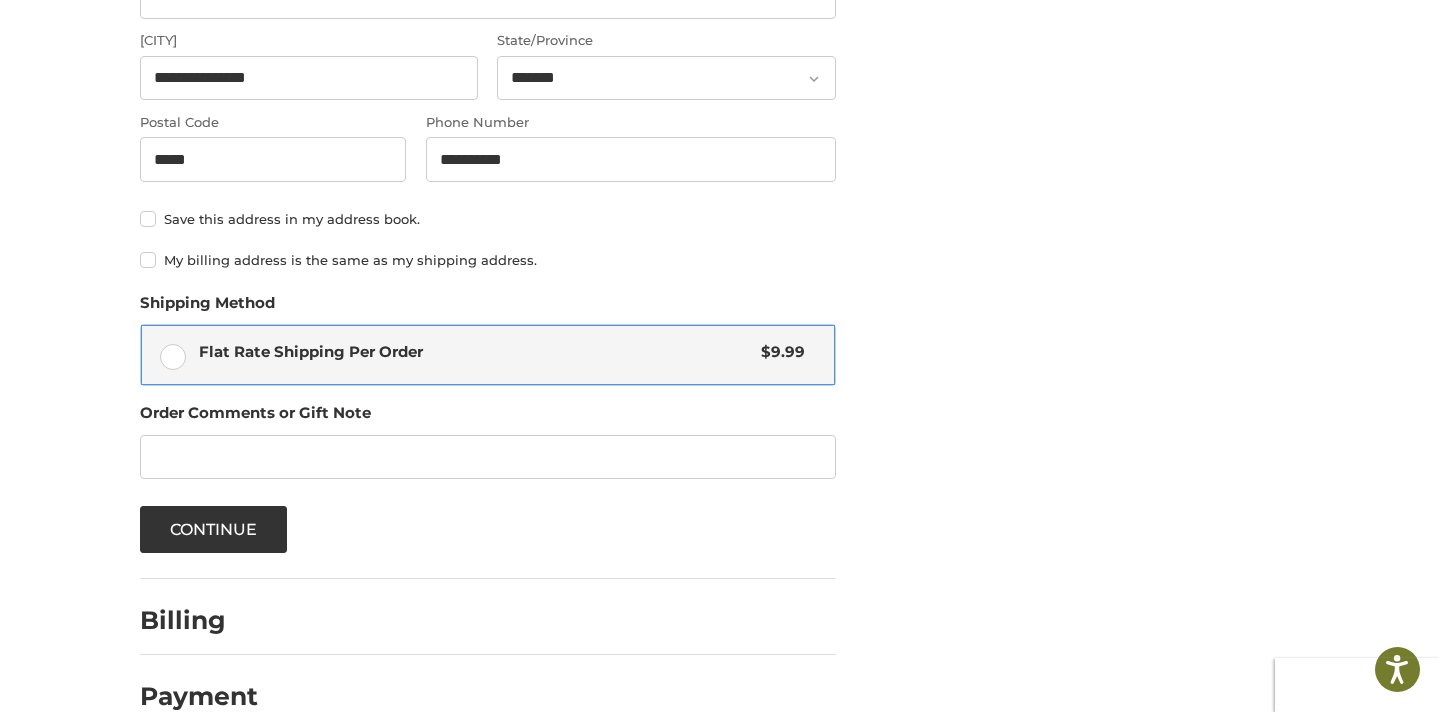 scroll, scrollTop: 791, scrollLeft: 0, axis: vertical 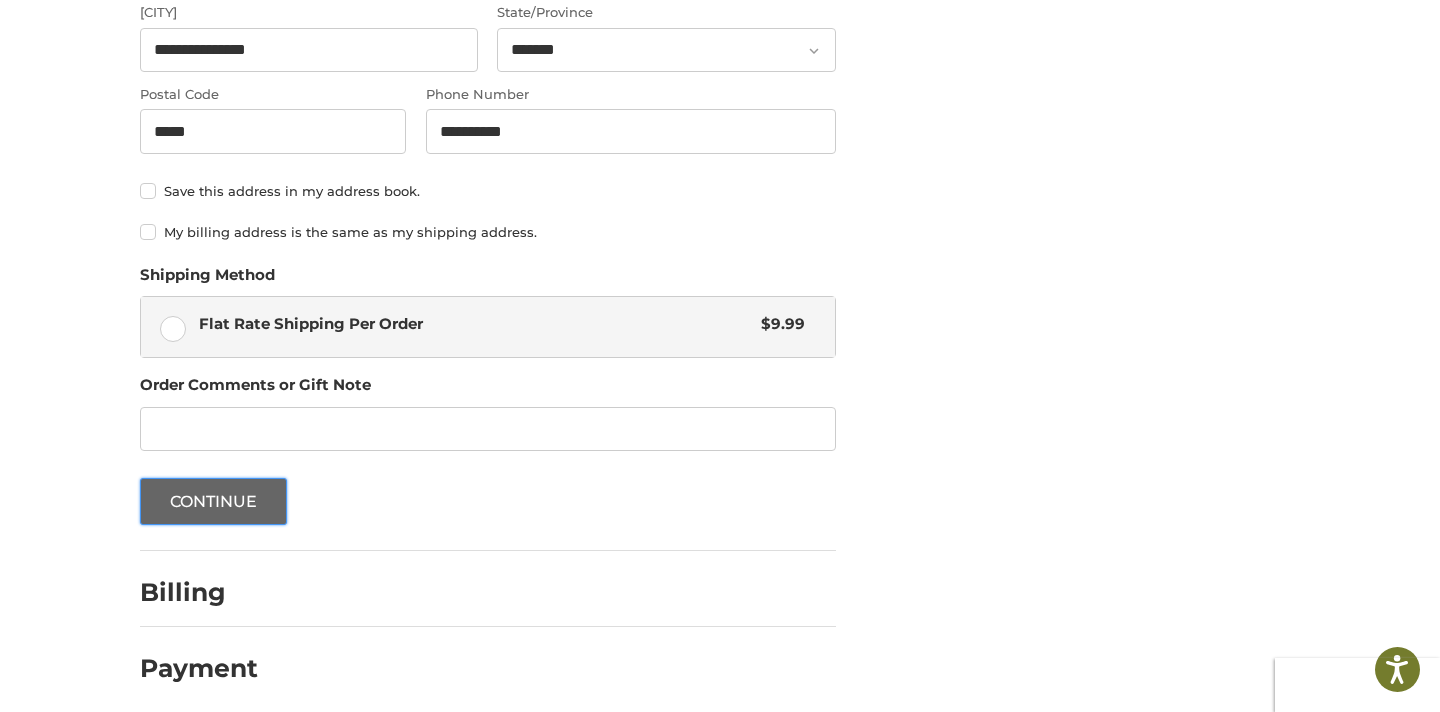 click on "Continue" at bounding box center [214, 501] 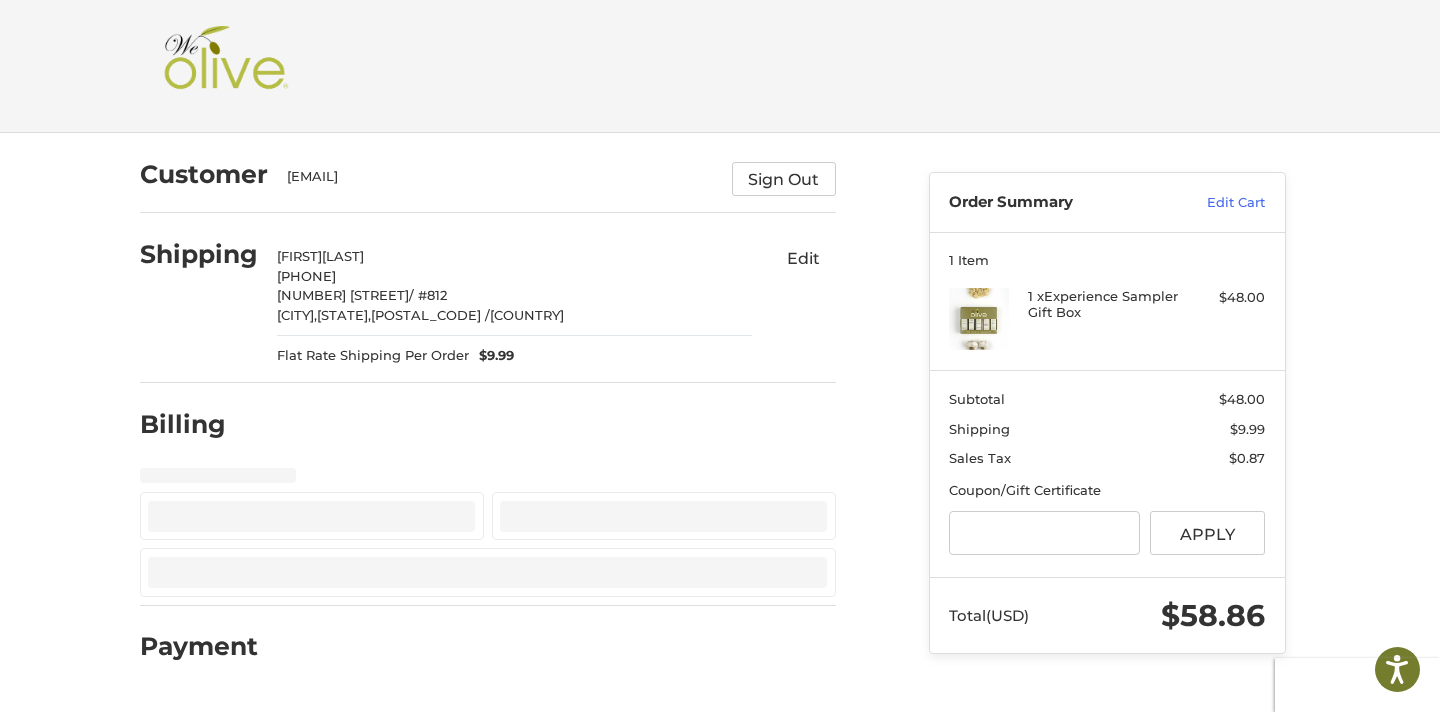 scroll, scrollTop: 0, scrollLeft: 0, axis: both 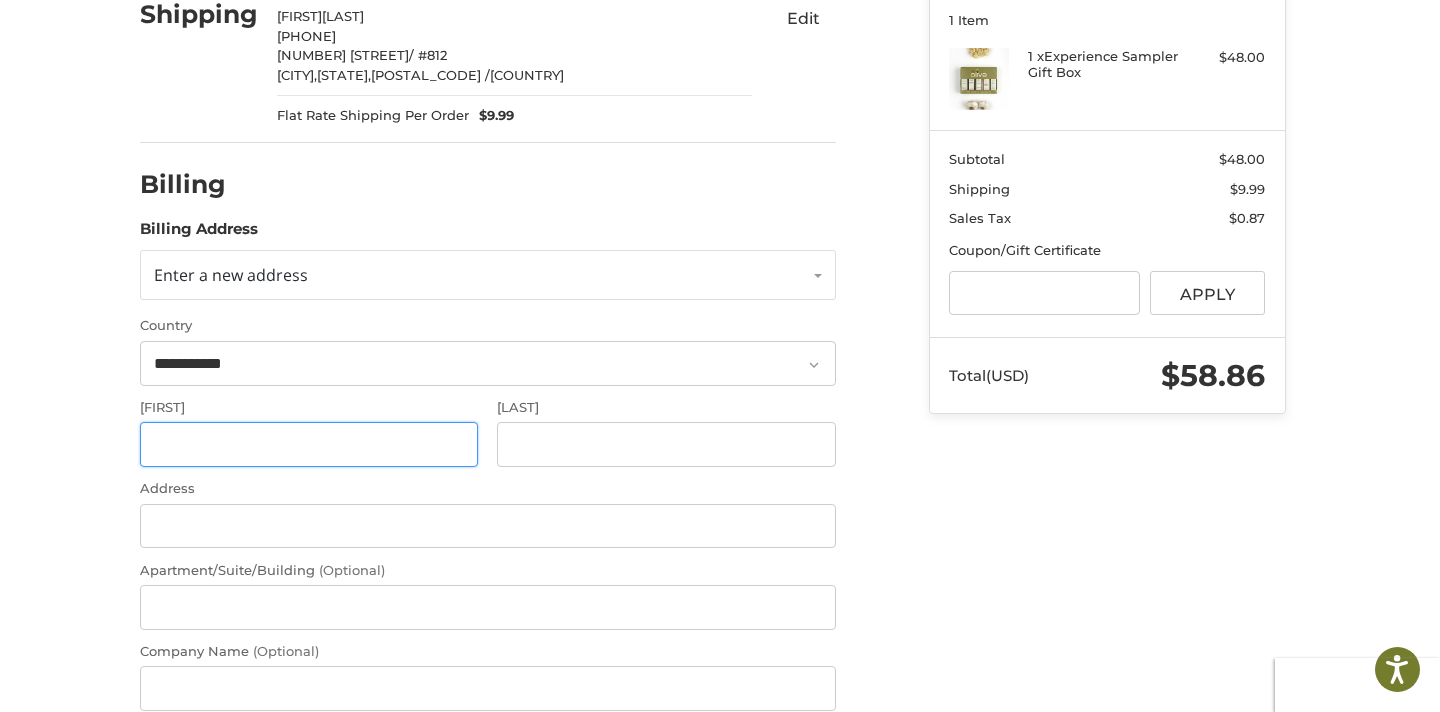click on "[FIRST]" at bounding box center (309, 444) 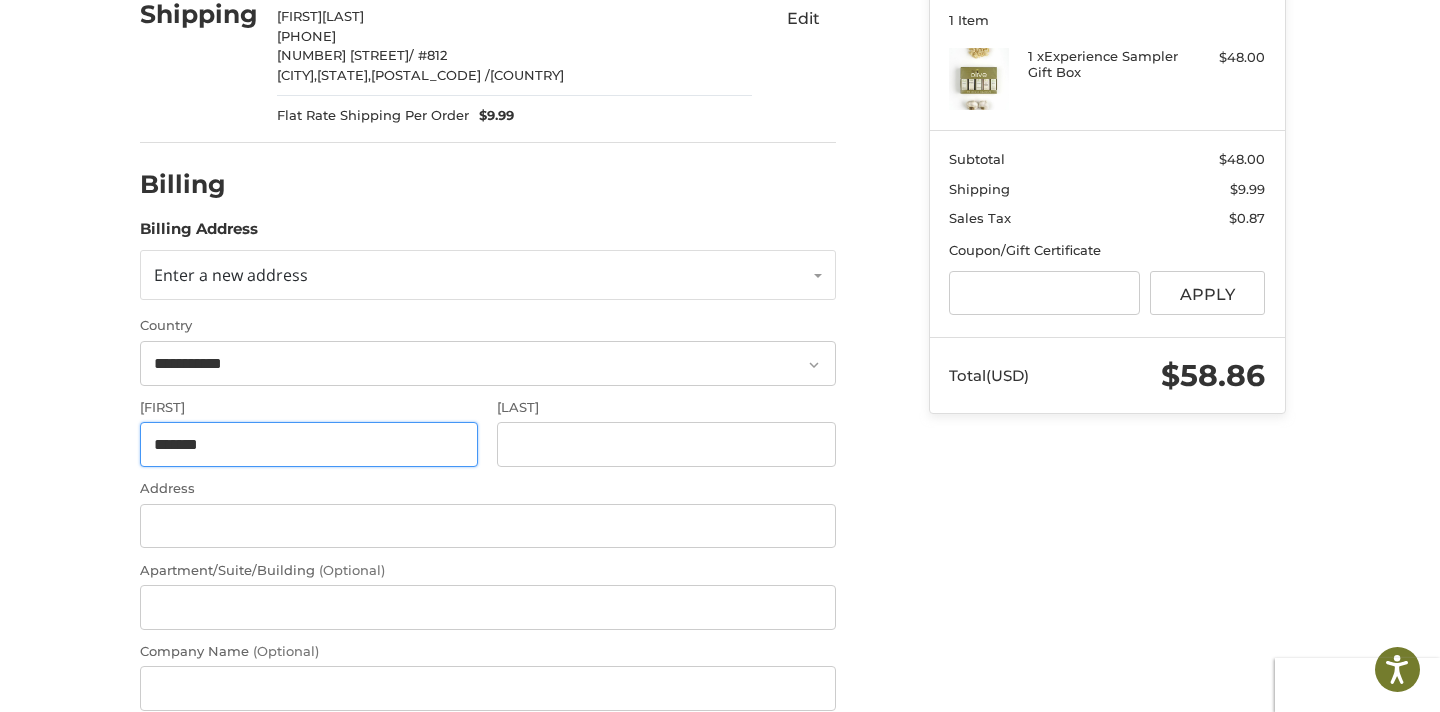type on "****" 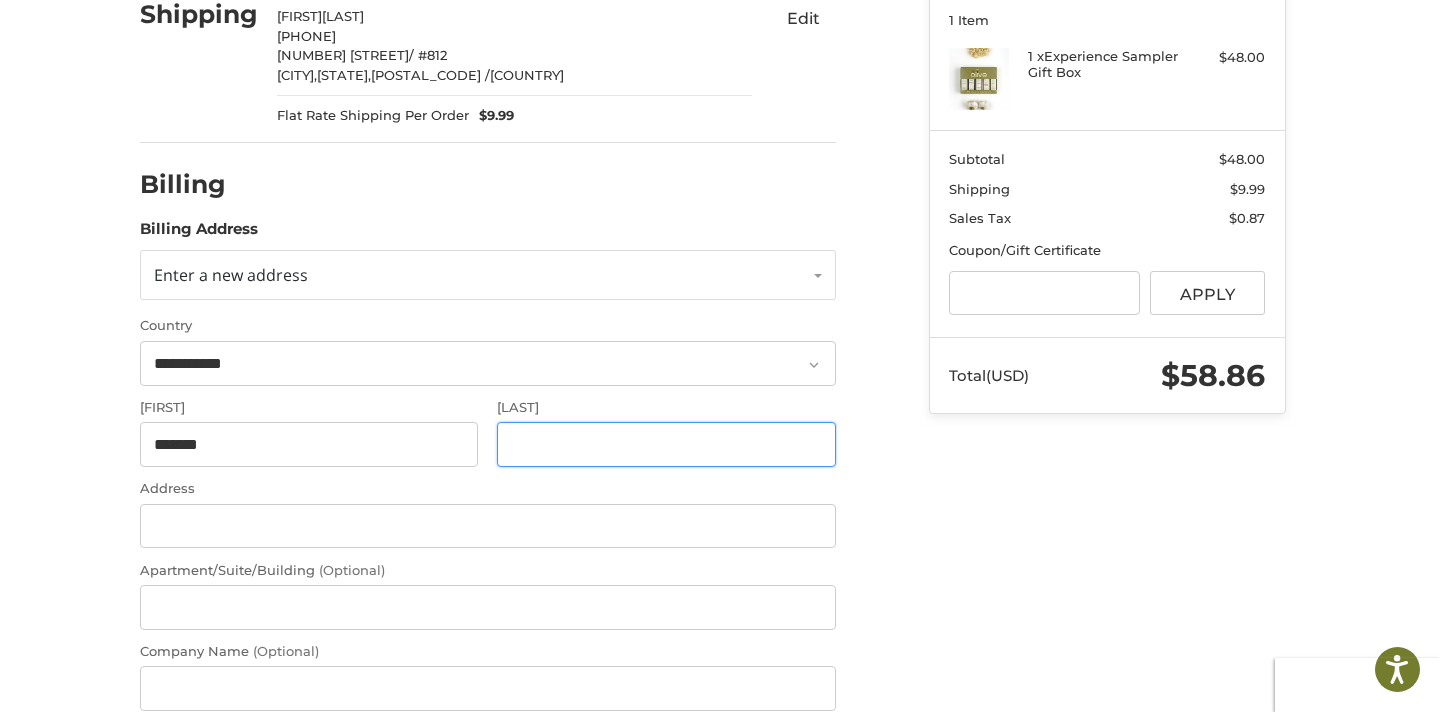 click on "[LAST]" at bounding box center (666, 444) 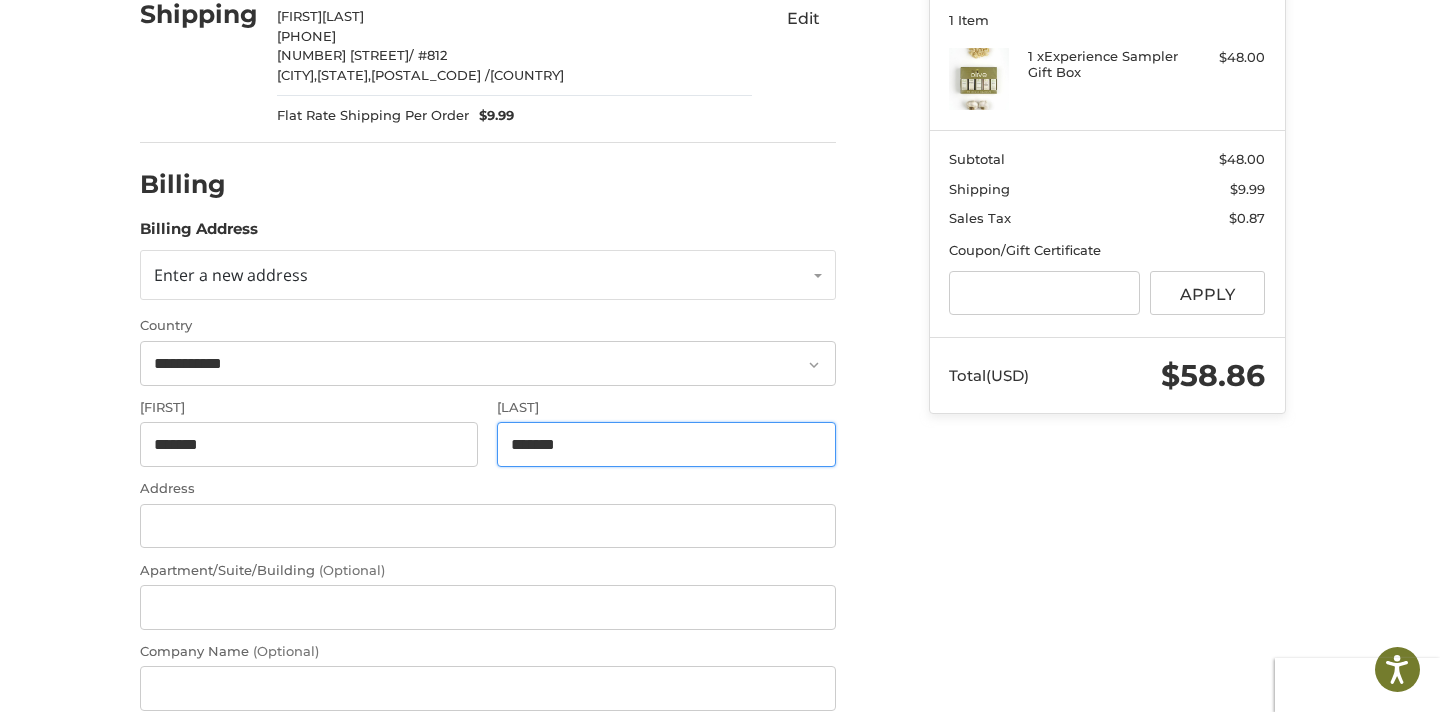 type on "****" 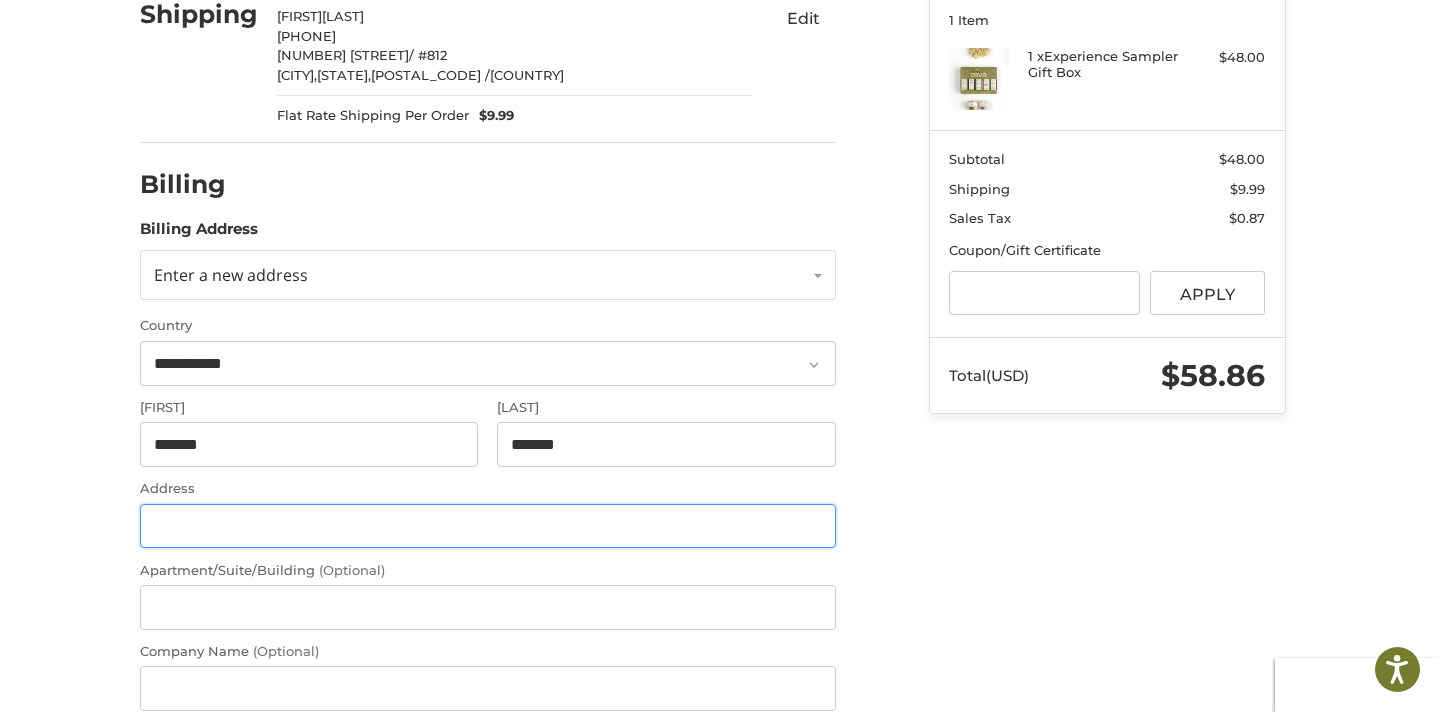 click on "Address" at bounding box center (488, 526) 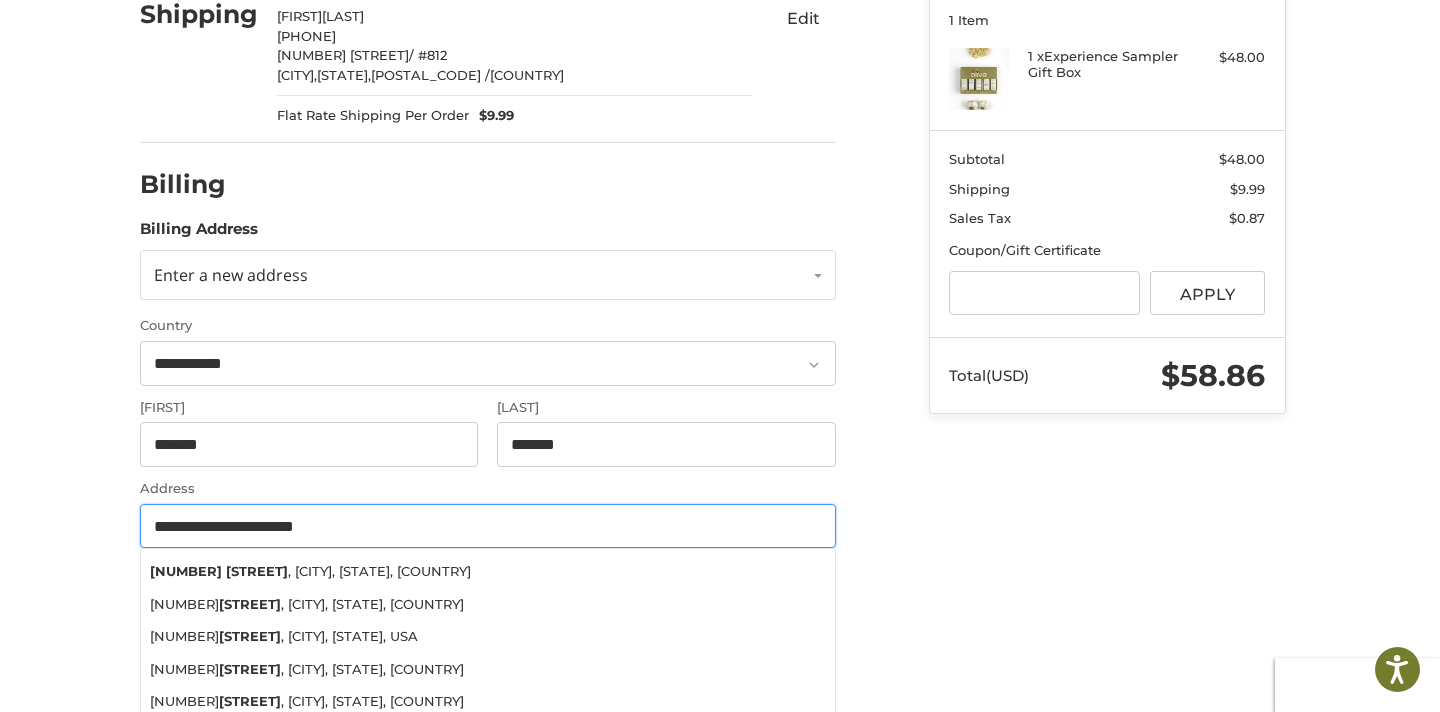 type on "**********" 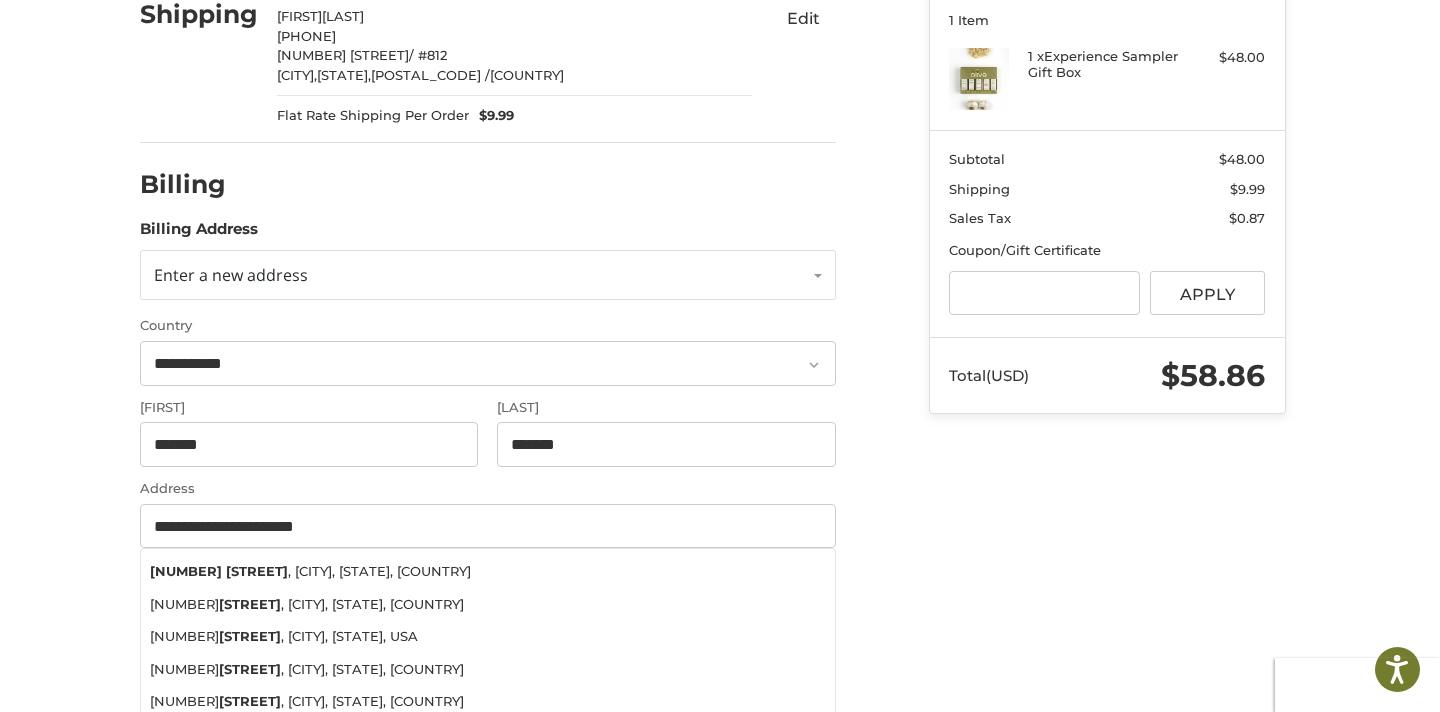 click on "**********" at bounding box center (720, 506) 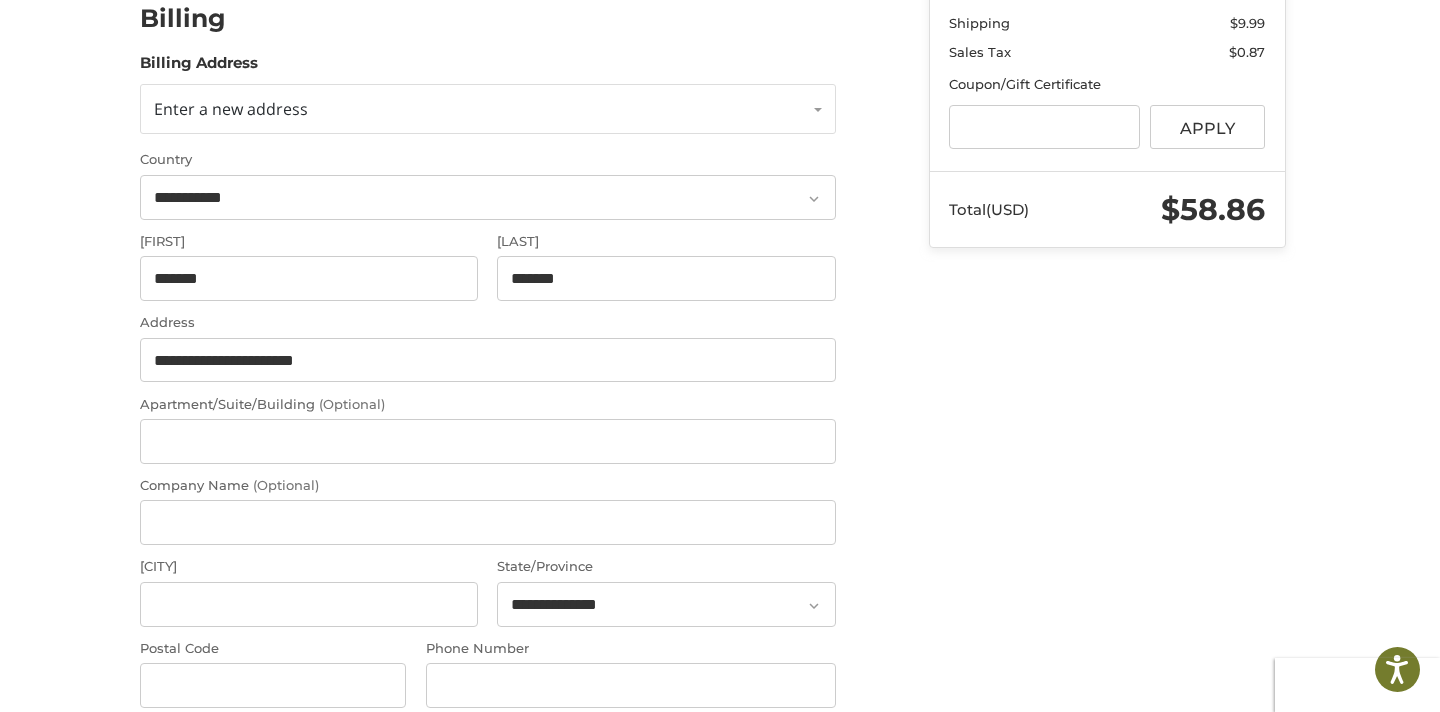 scroll, scrollTop: 421, scrollLeft: 0, axis: vertical 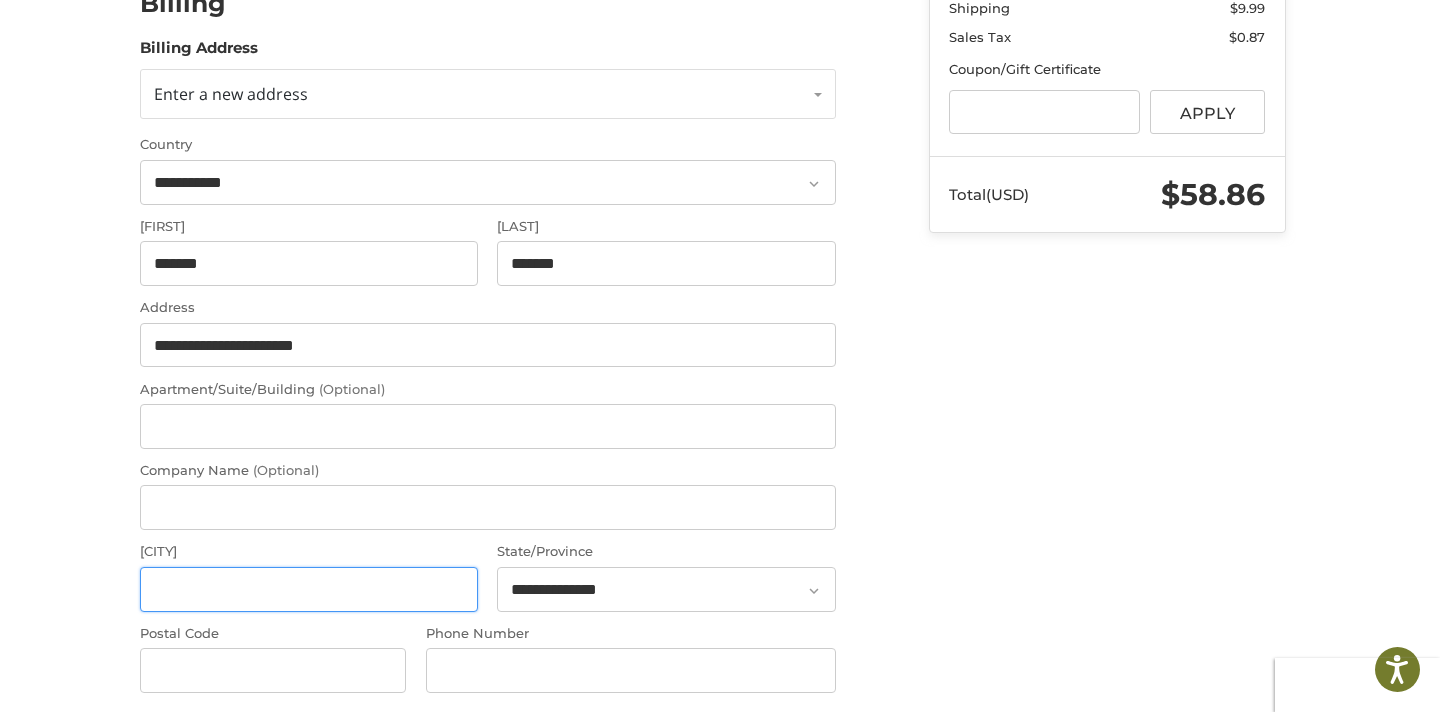 click on "[CITY]" at bounding box center [309, 589] 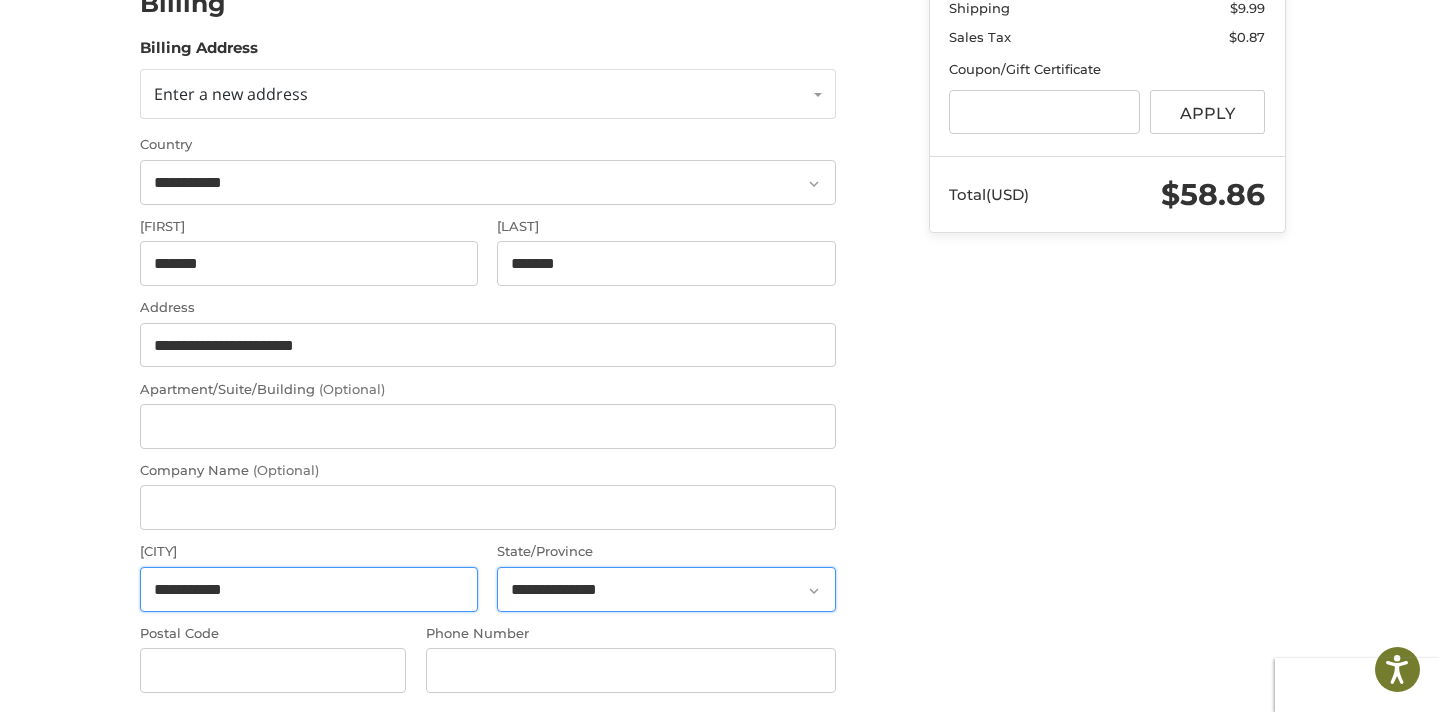 type on "**********" 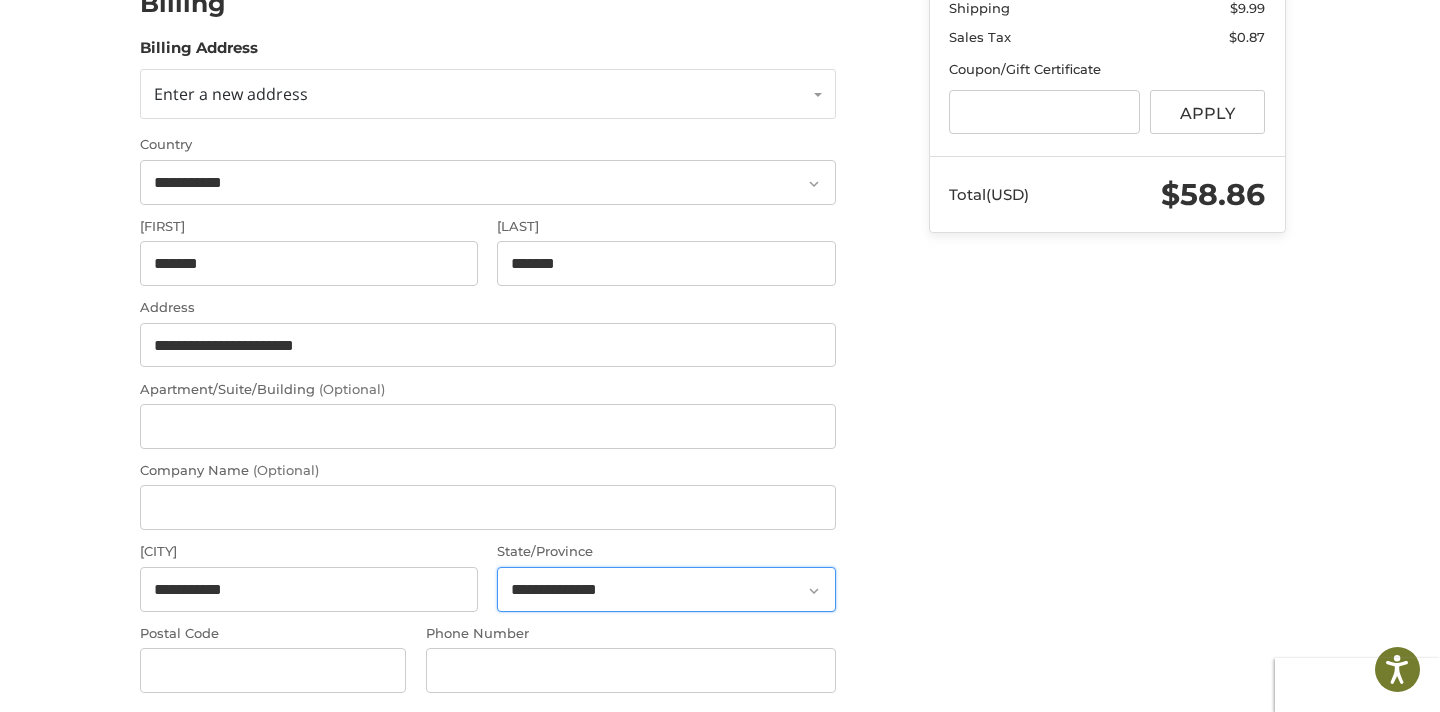 click on "**********" at bounding box center [666, 589] 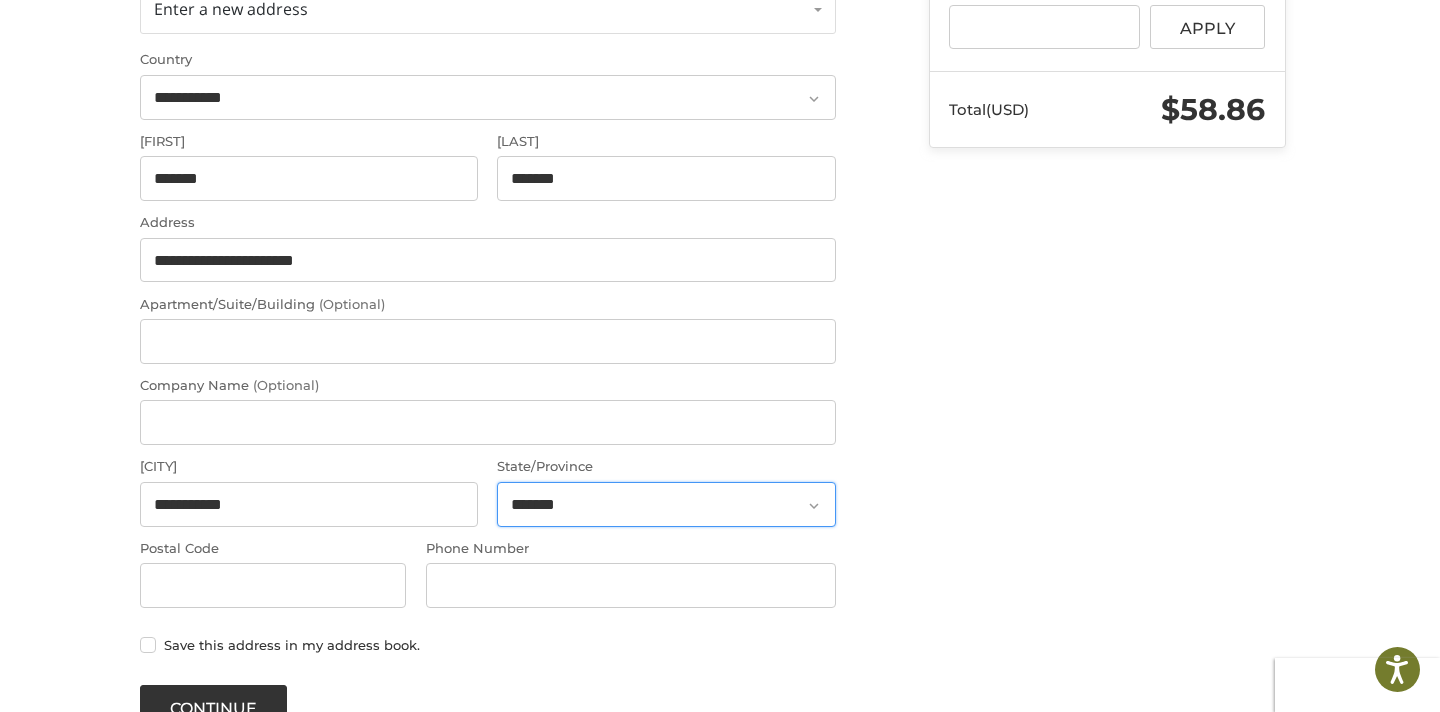 scroll, scrollTop: 533, scrollLeft: 0, axis: vertical 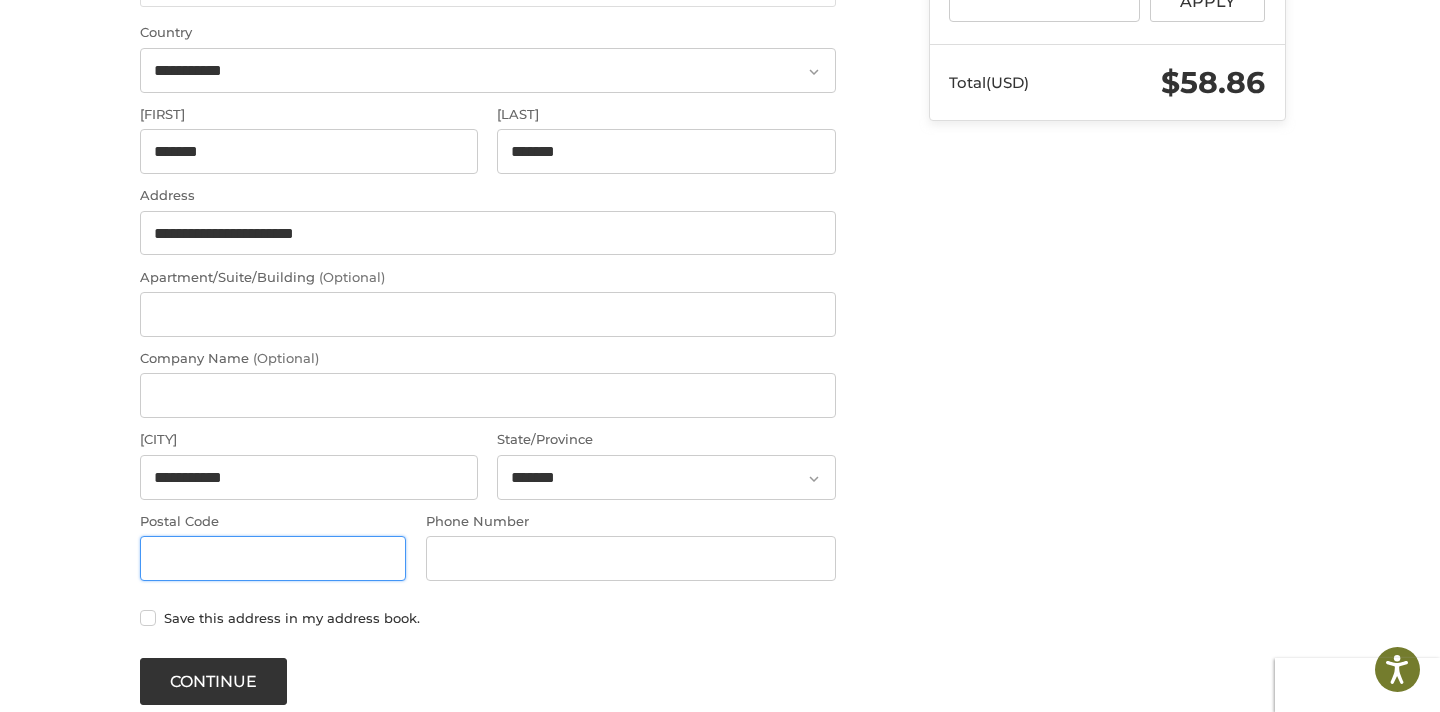 click on "Postal Code" at bounding box center [273, 558] 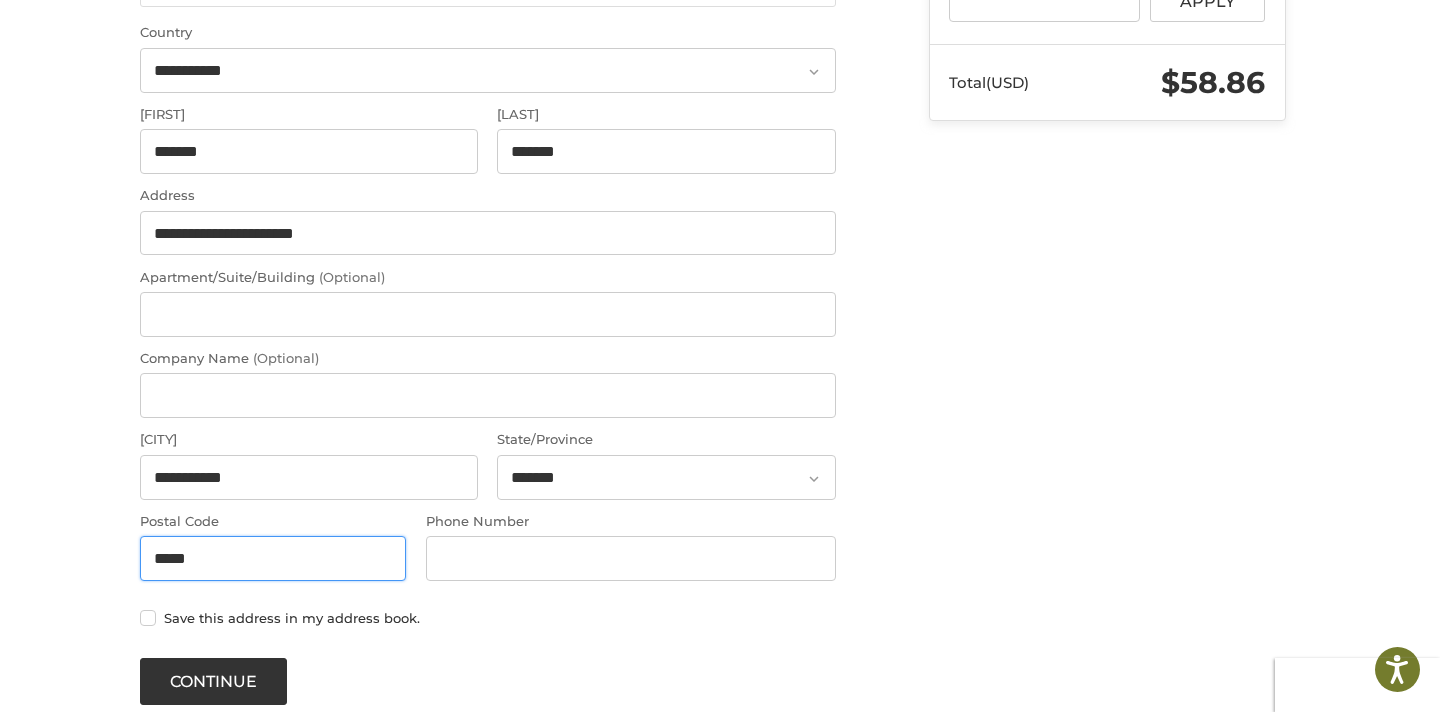 type on "*****" 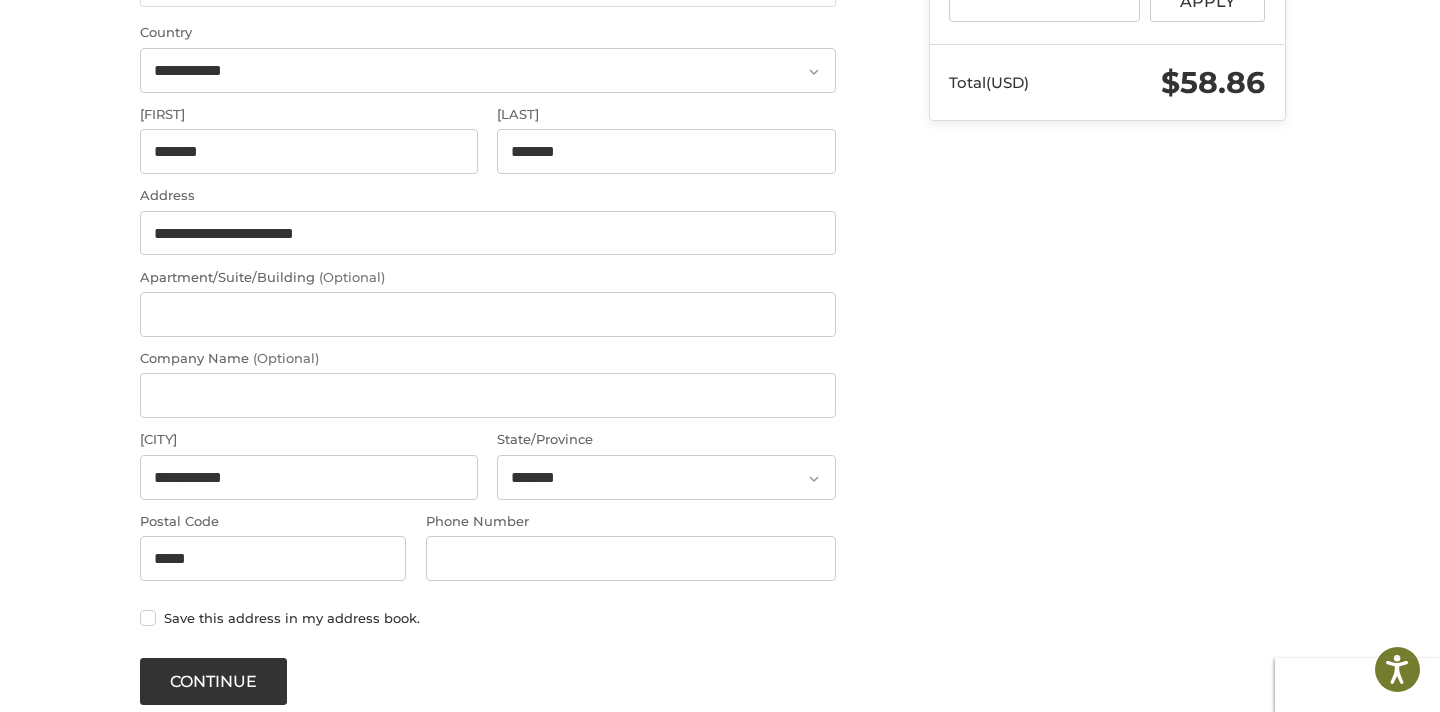 click on "Save this address in my address book." at bounding box center (488, 618) 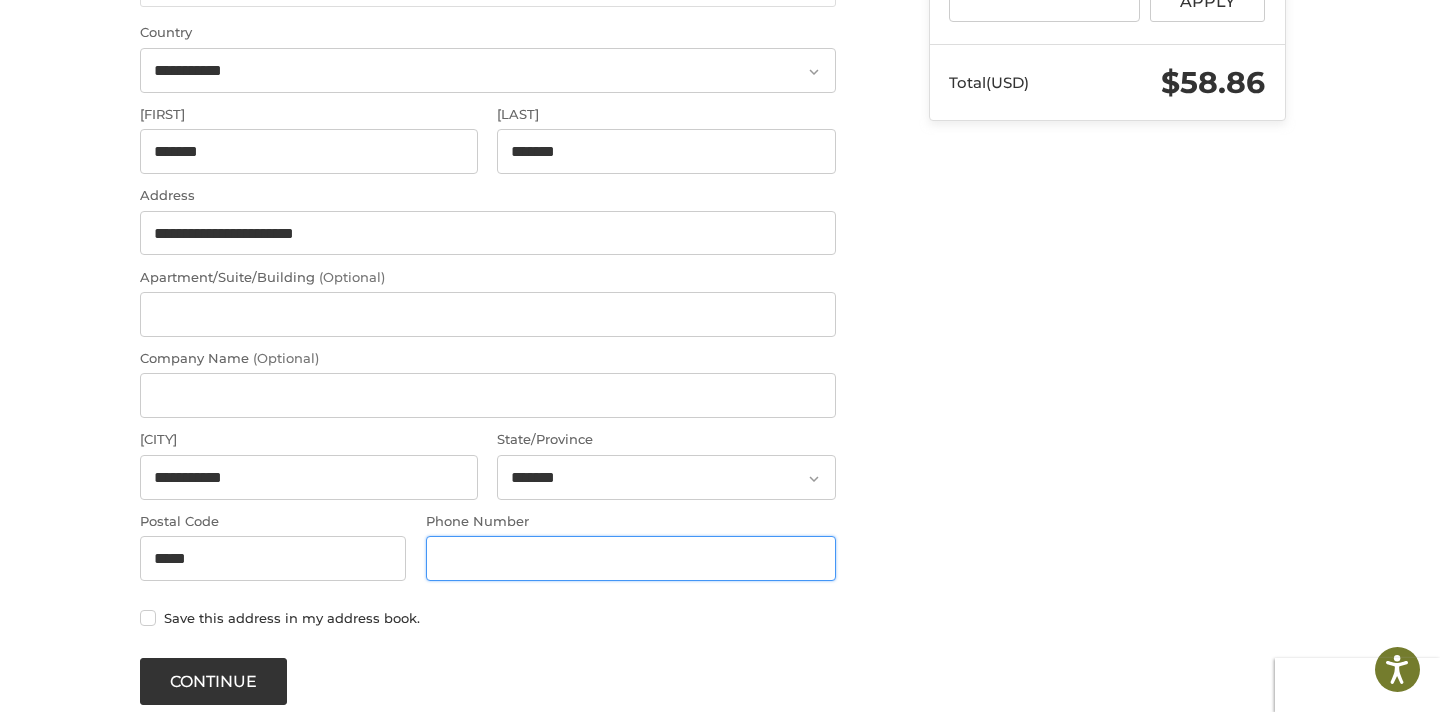 click on "Phone Number" at bounding box center (631, 558) 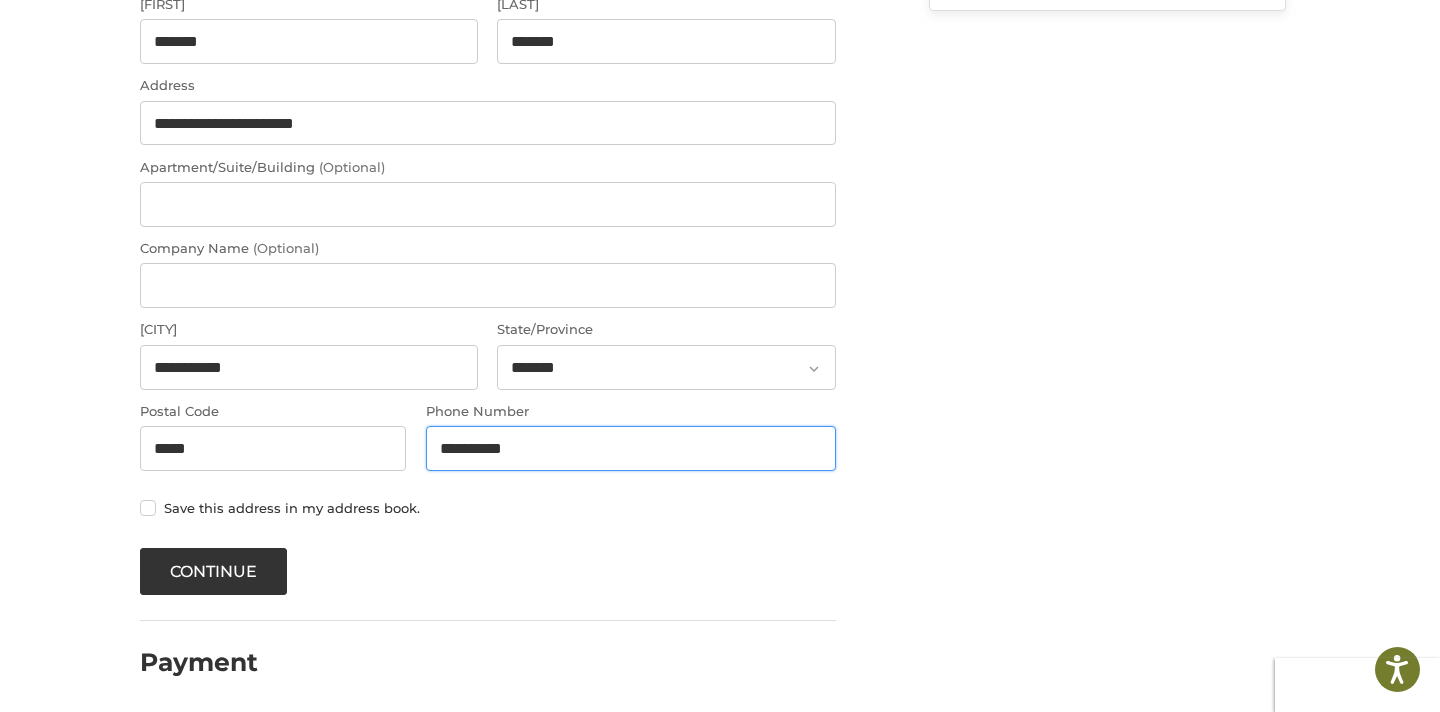 scroll, scrollTop: 647, scrollLeft: 0, axis: vertical 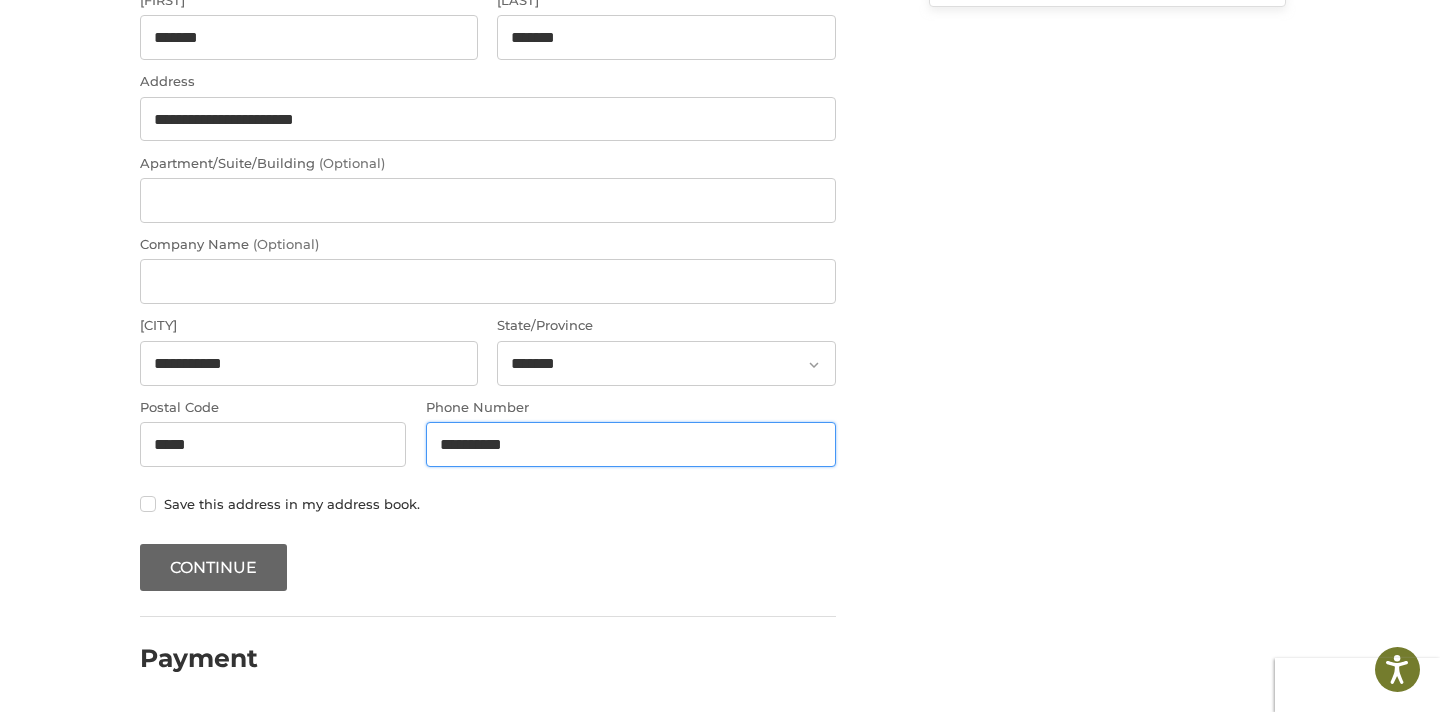 type on "**********" 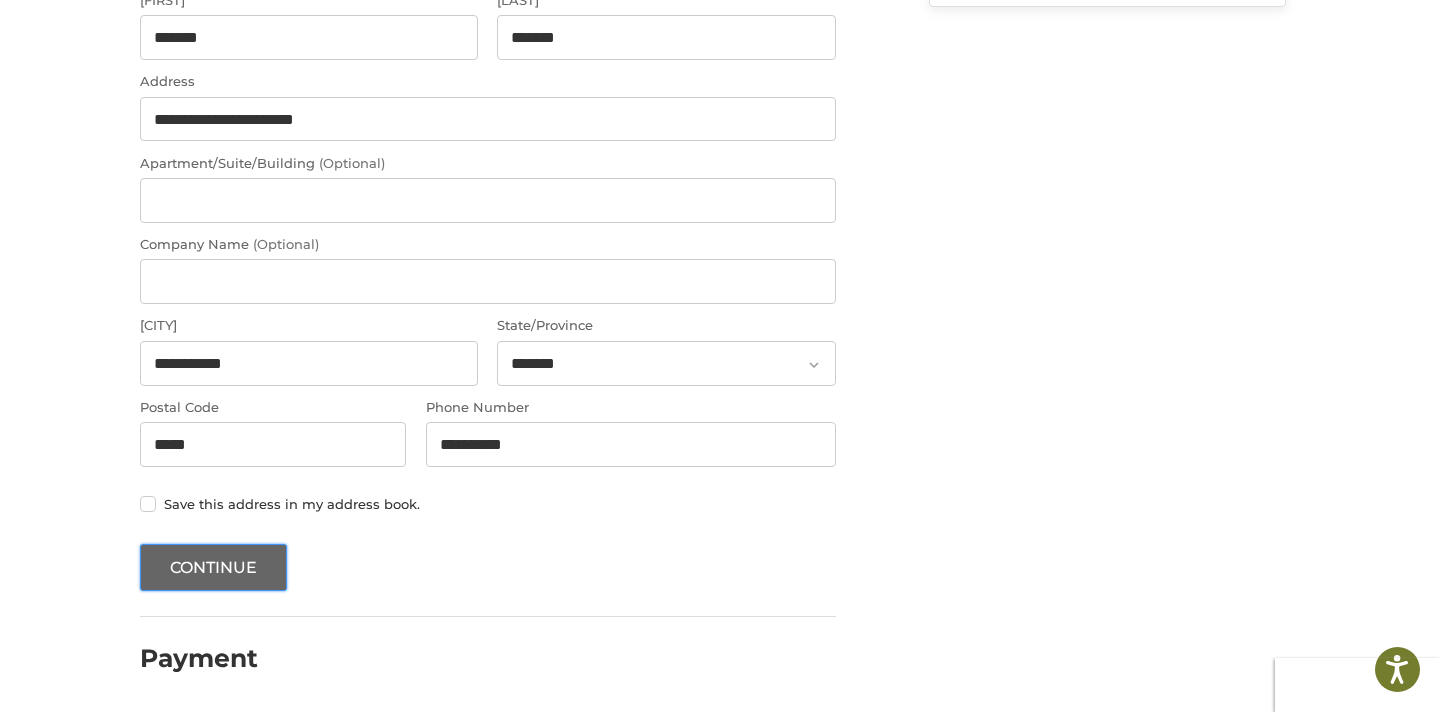 click on "Continue" at bounding box center (214, 567) 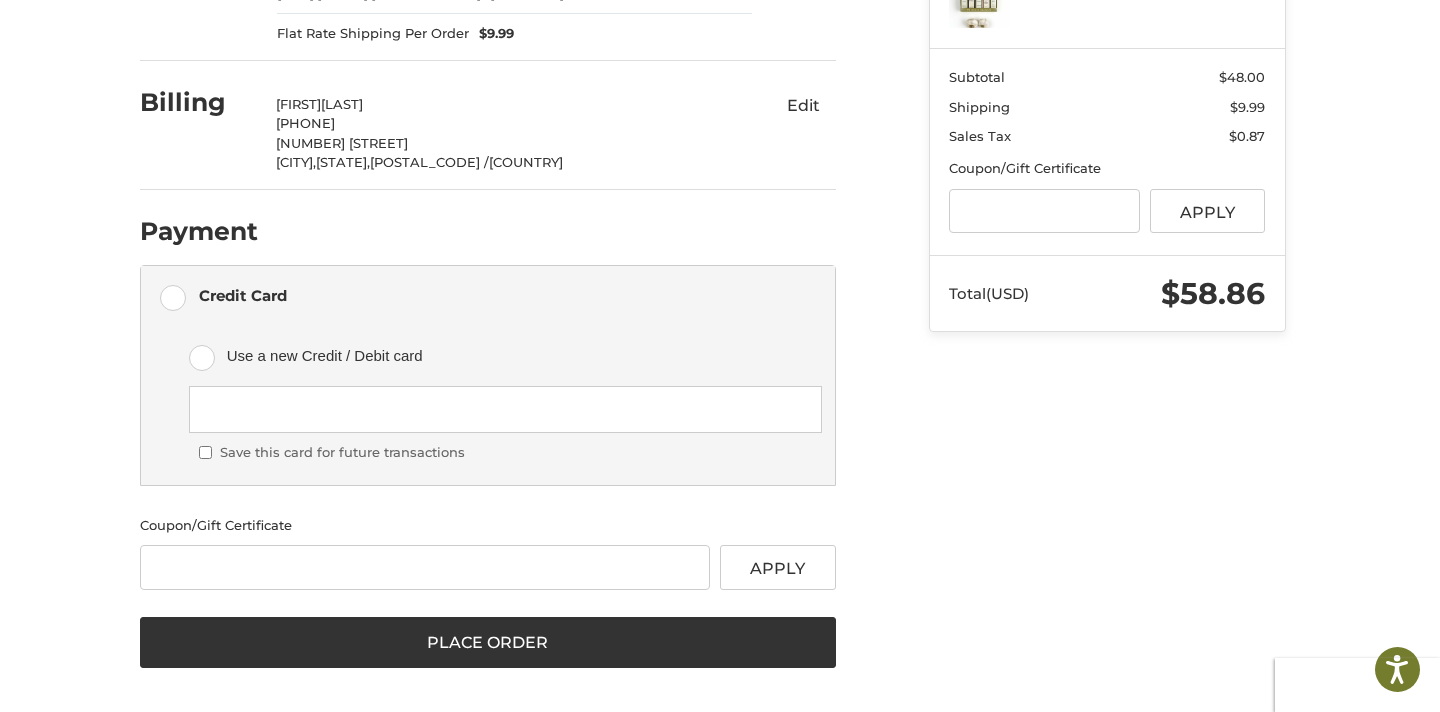scroll, scrollTop: 323, scrollLeft: 0, axis: vertical 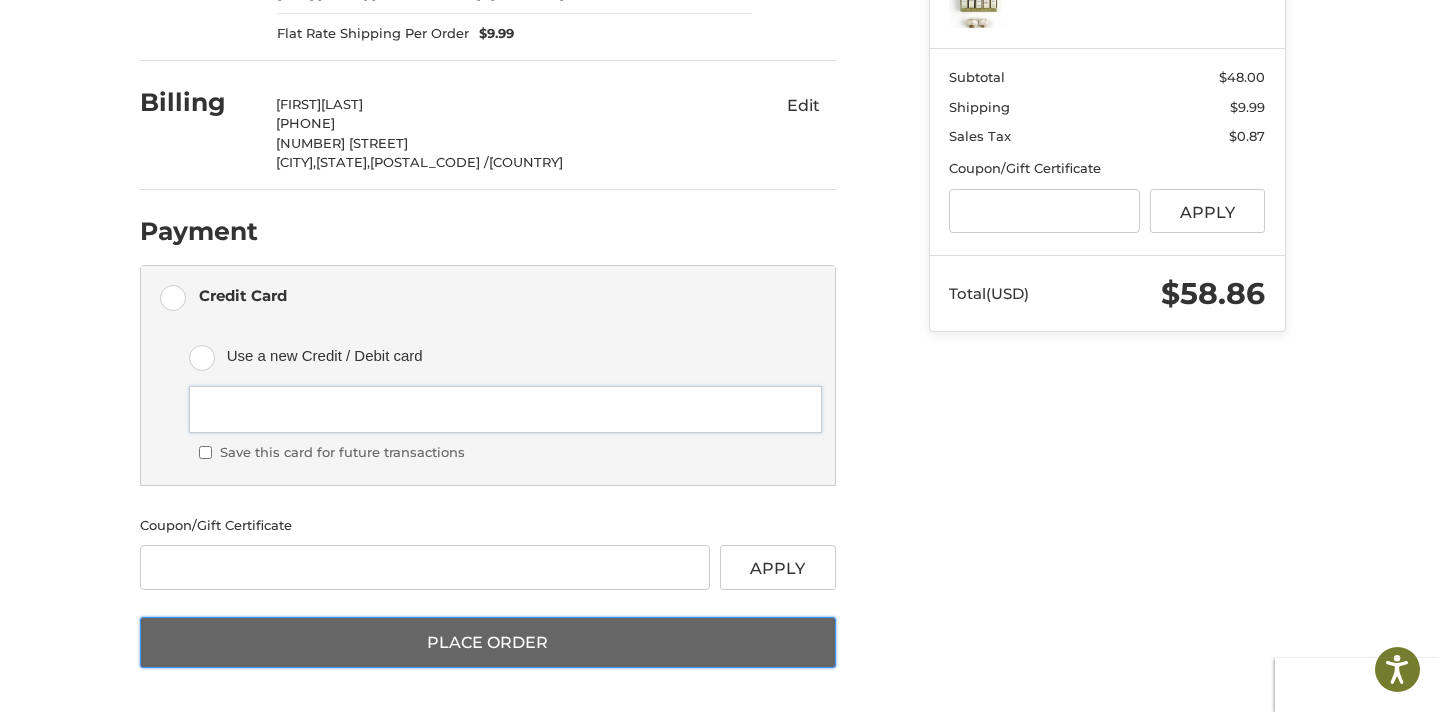 click on "Place Order" at bounding box center (488, 643) 